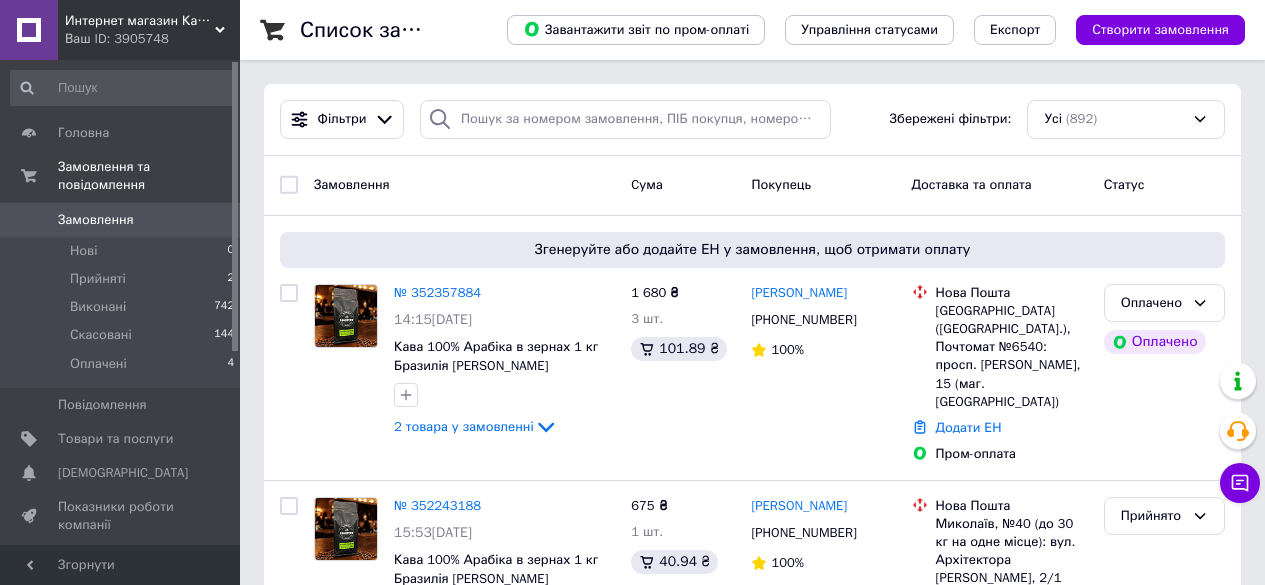 scroll, scrollTop: 0, scrollLeft: 0, axis: both 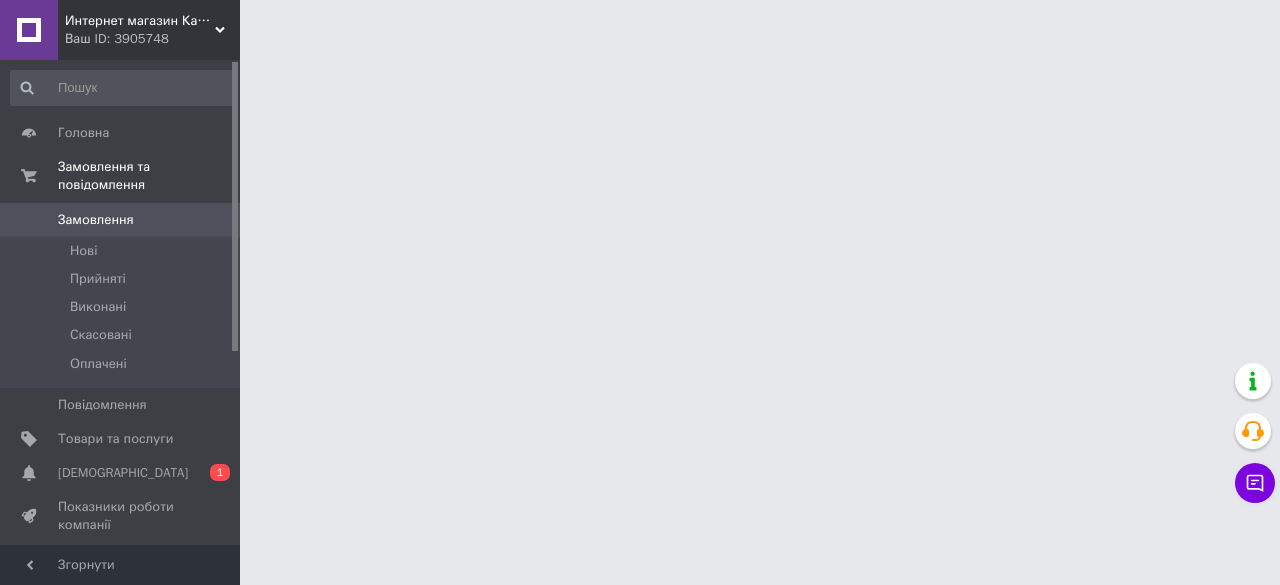 click on "[DEMOGRAPHIC_DATA]" at bounding box center (121, 473) 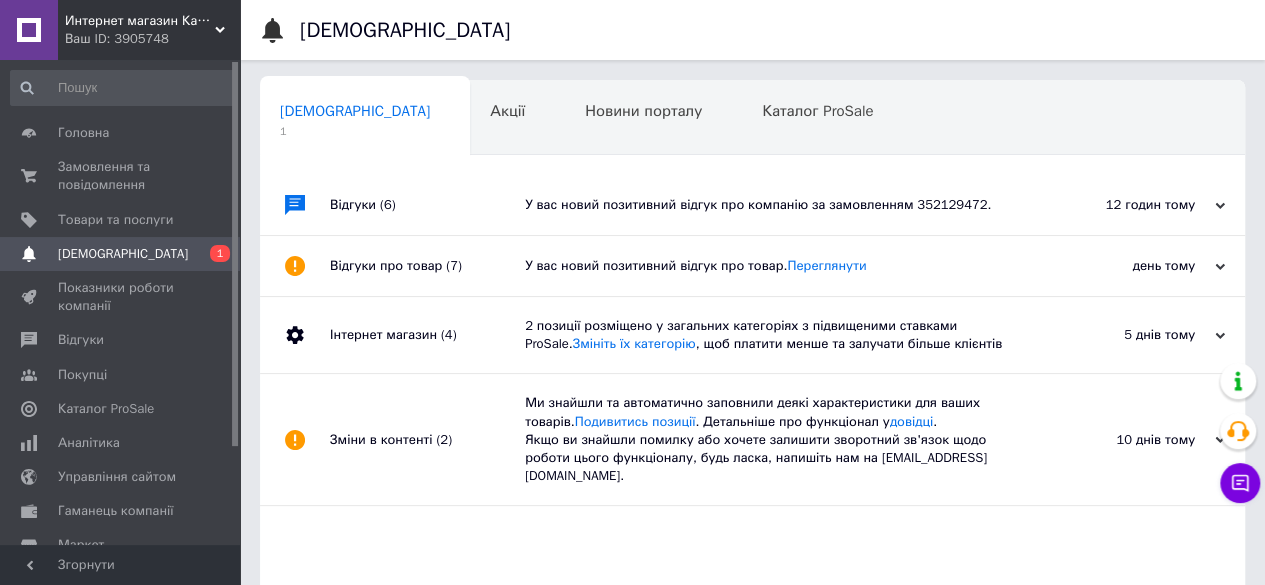 click on "У вас новий позитивний відгук про компанію за замовленням 352129472." at bounding box center [775, 205] 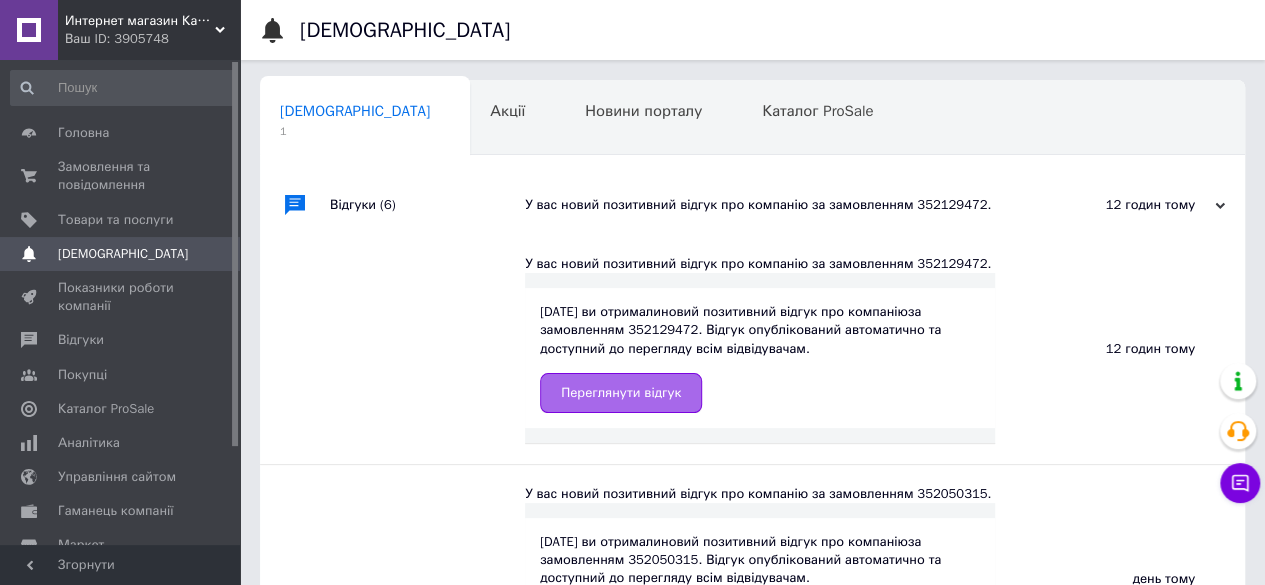 click on "Переглянути відгук" at bounding box center (621, 393) 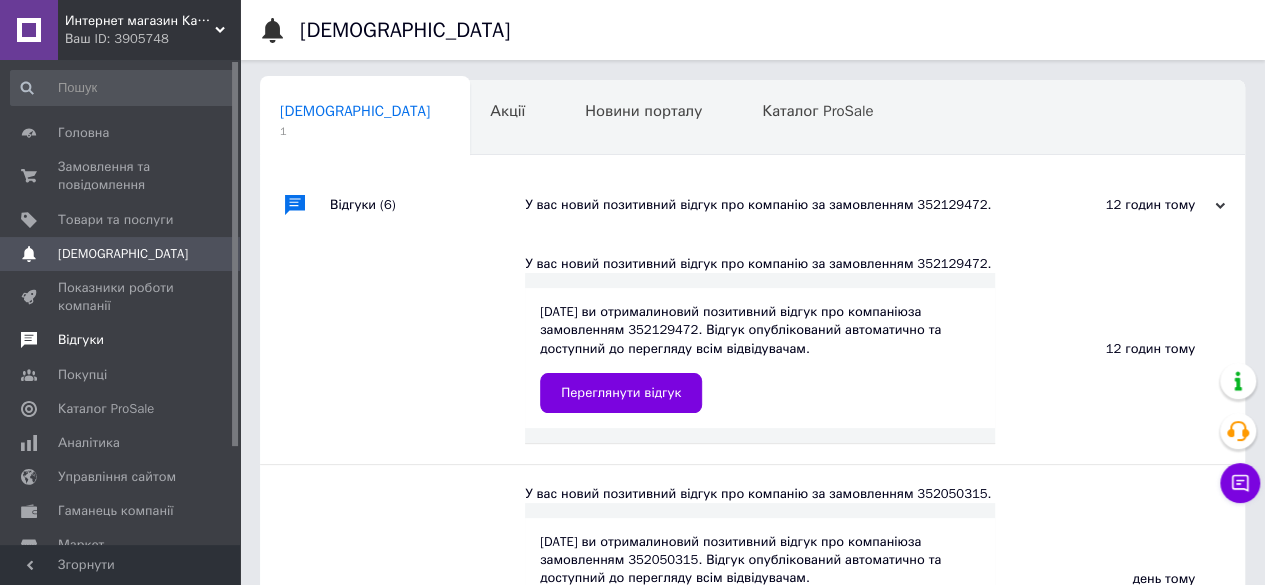 click on "Відгуки" at bounding box center (81, 340) 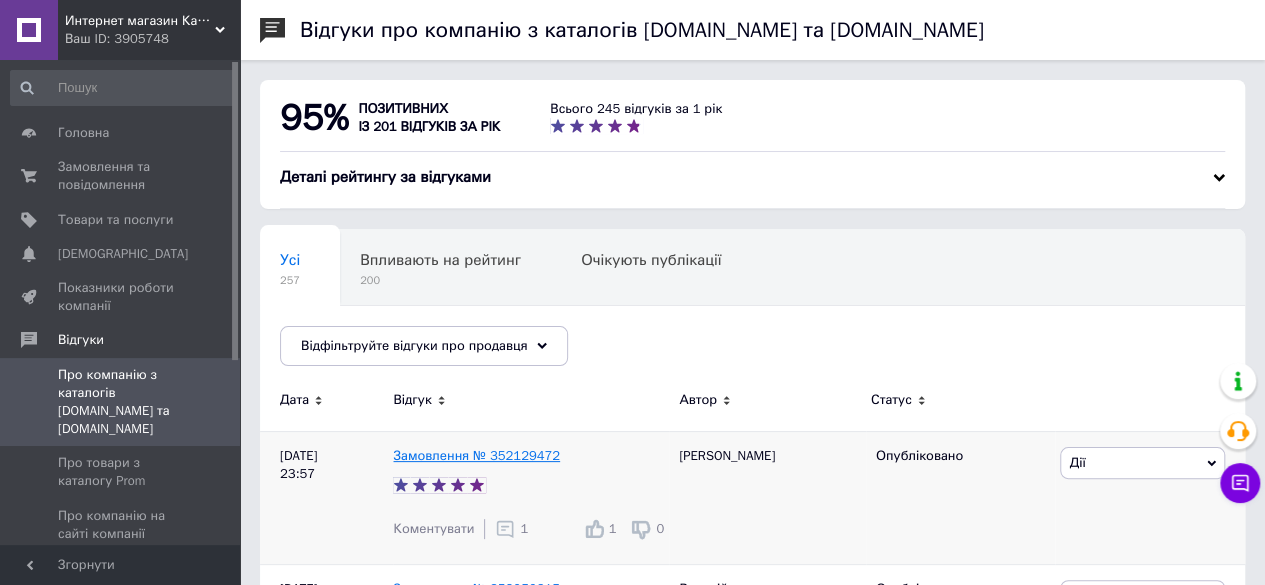 click on "Замовлення № 352129472" at bounding box center (476, 455) 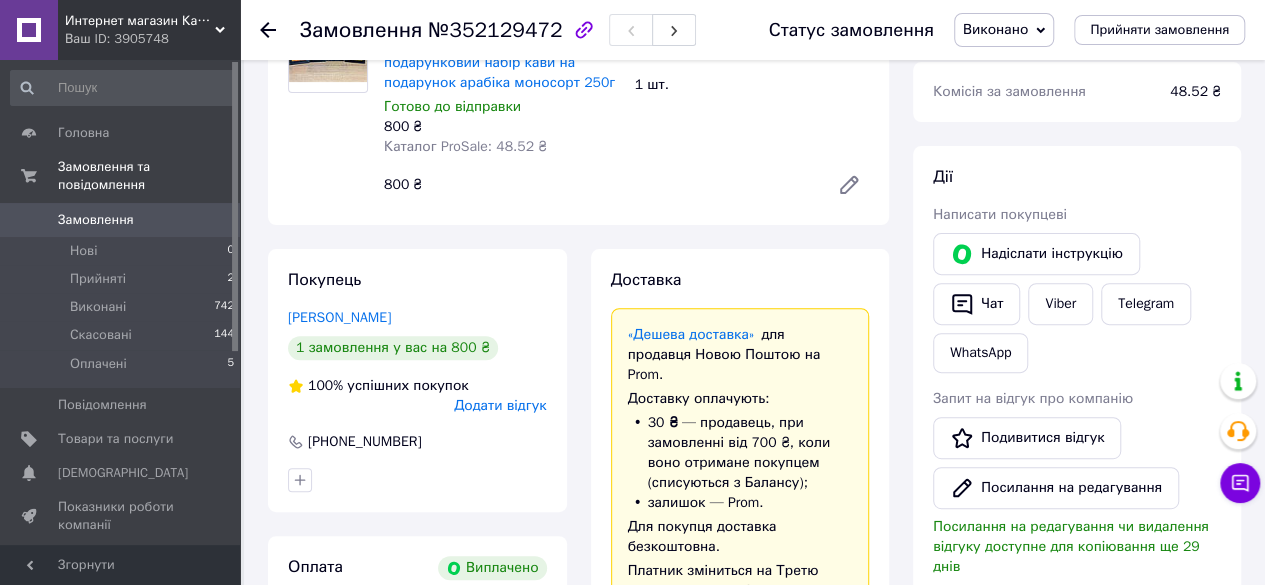 scroll, scrollTop: 399, scrollLeft: 0, axis: vertical 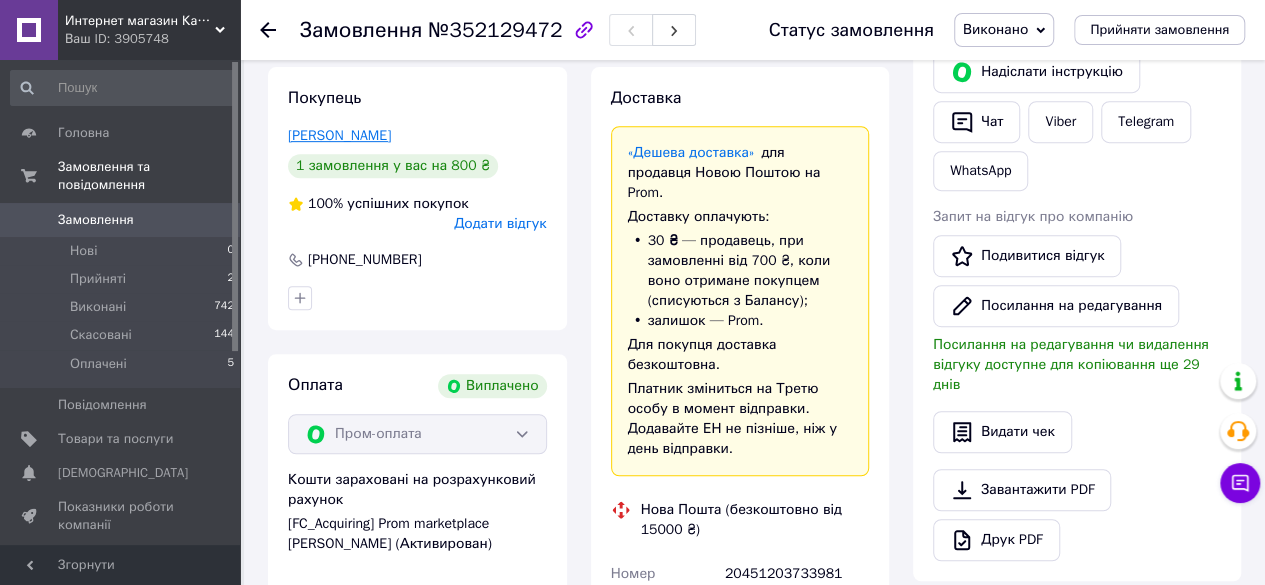 click on "Мороз Ірина" at bounding box center [339, 135] 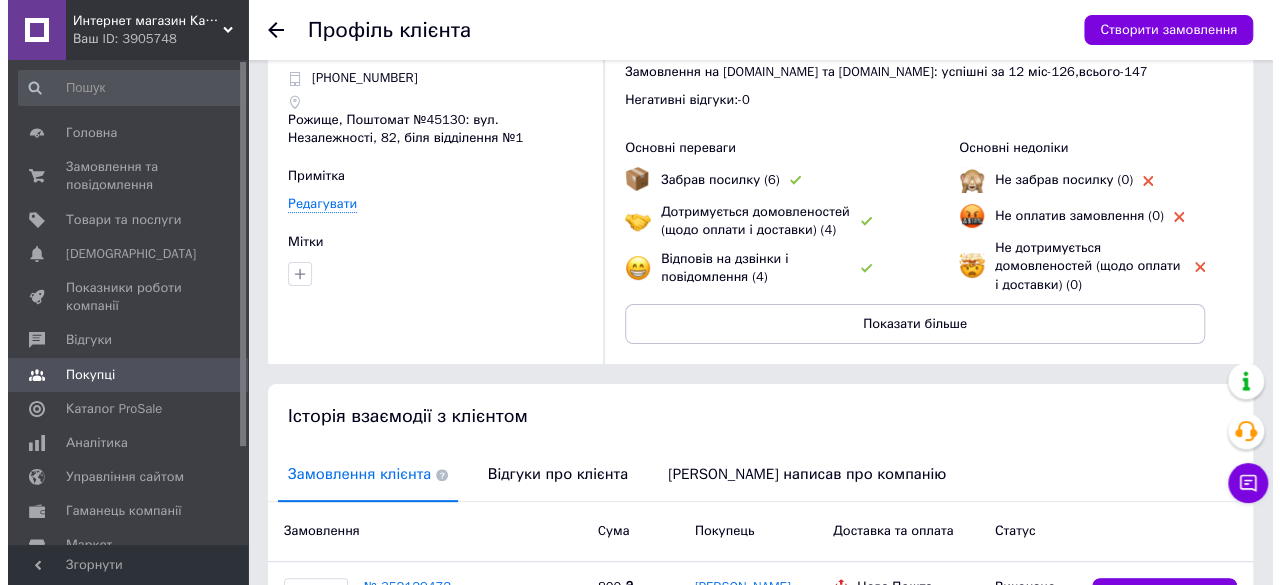 scroll, scrollTop: 300, scrollLeft: 0, axis: vertical 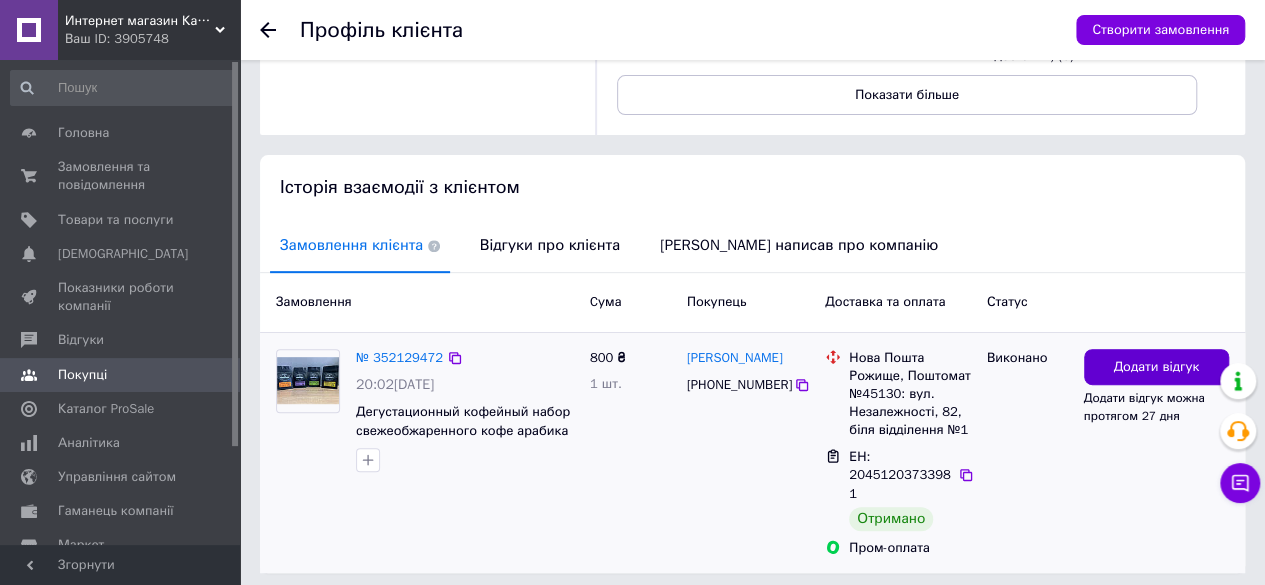 click on "Додати відгук" at bounding box center (1156, 367) 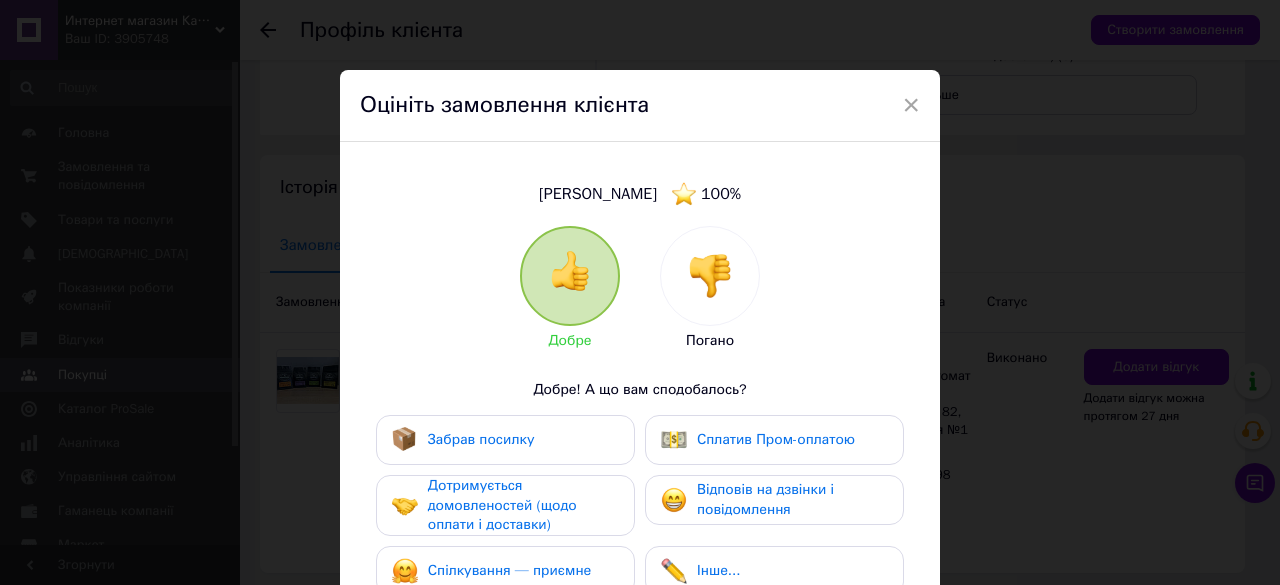 drag, startPoint x: 550, startPoint y: 442, endPoint x: 584, endPoint y: 445, distance: 34.132095 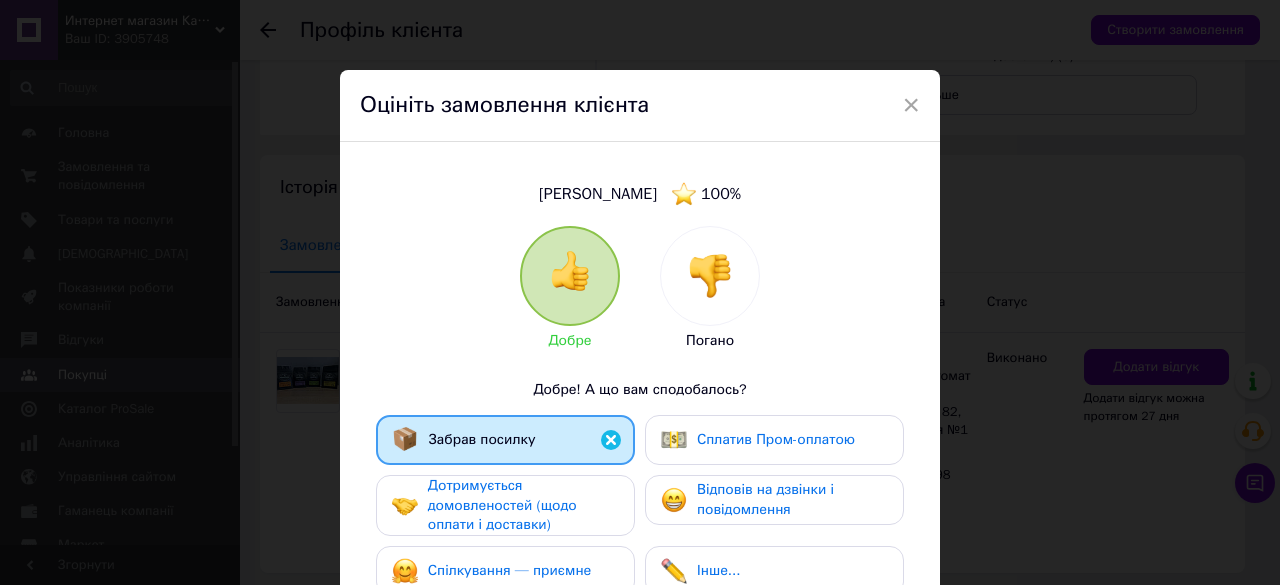click on "Сплатив Пром-оплатою" at bounding box center (776, 439) 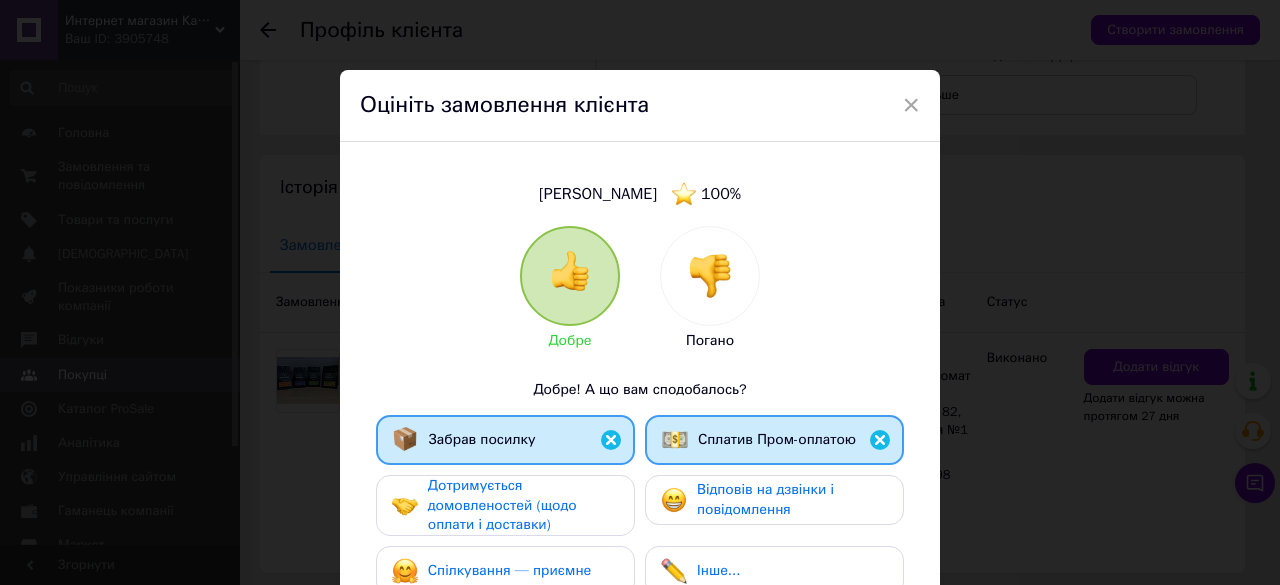 click on "Дотримується домовленостей (щодо оплати і доставки)" at bounding box center [502, 505] 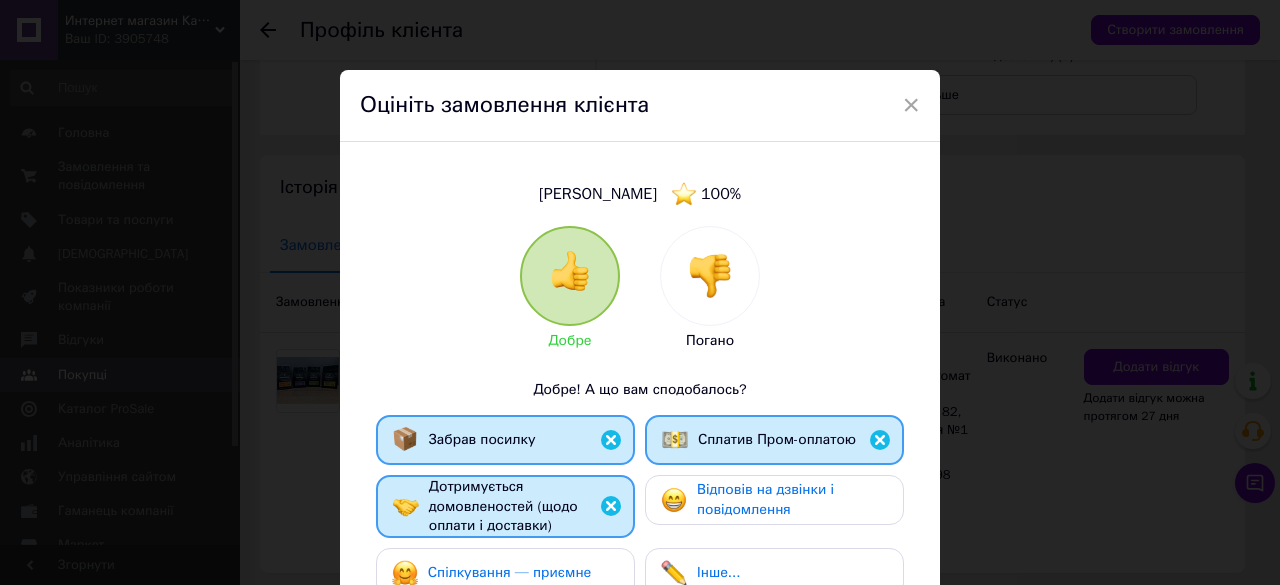 click on "Відповів на дзвінки і повідомлення" at bounding box center [765, 499] 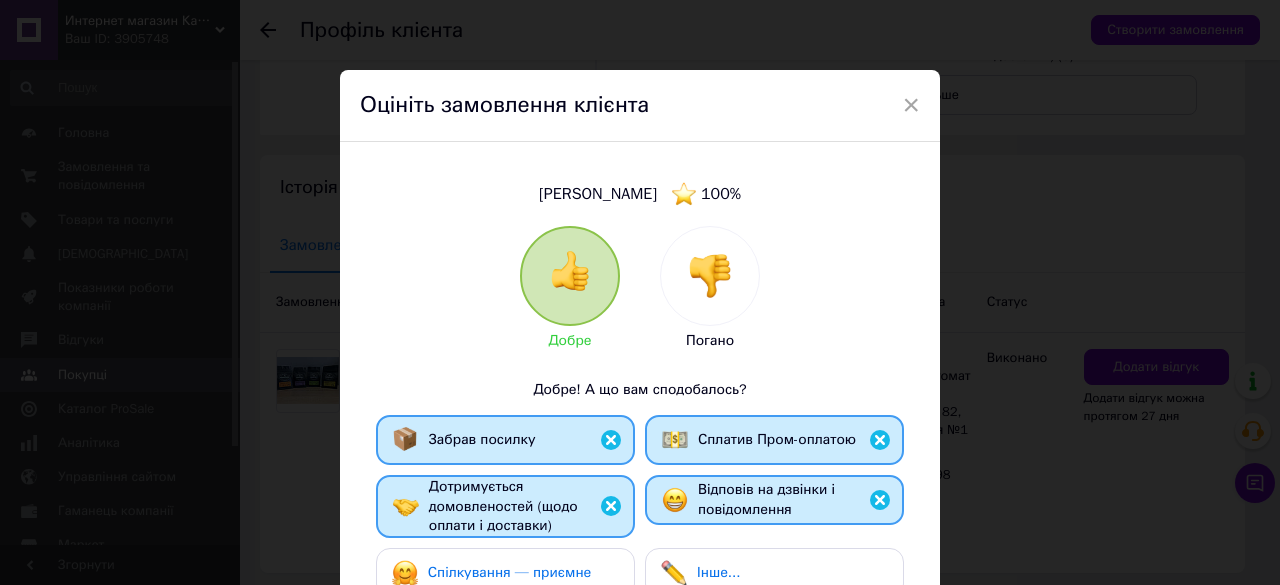 click on "Спілкування — приємне" at bounding box center (510, 572) 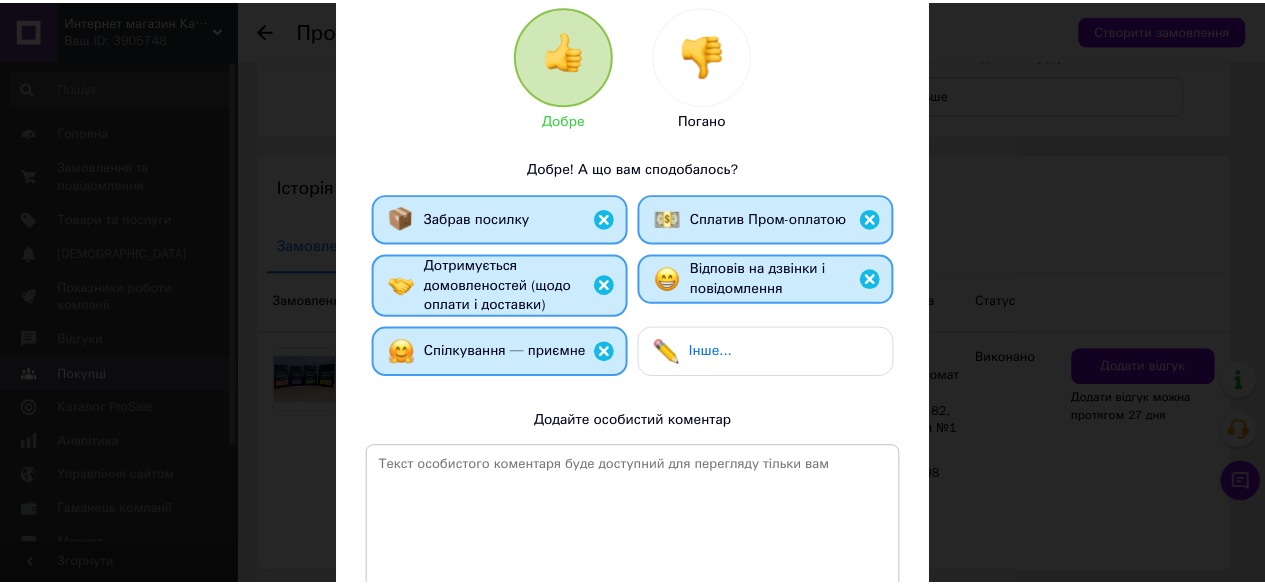 scroll, scrollTop: 416, scrollLeft: 0, axis: vertical 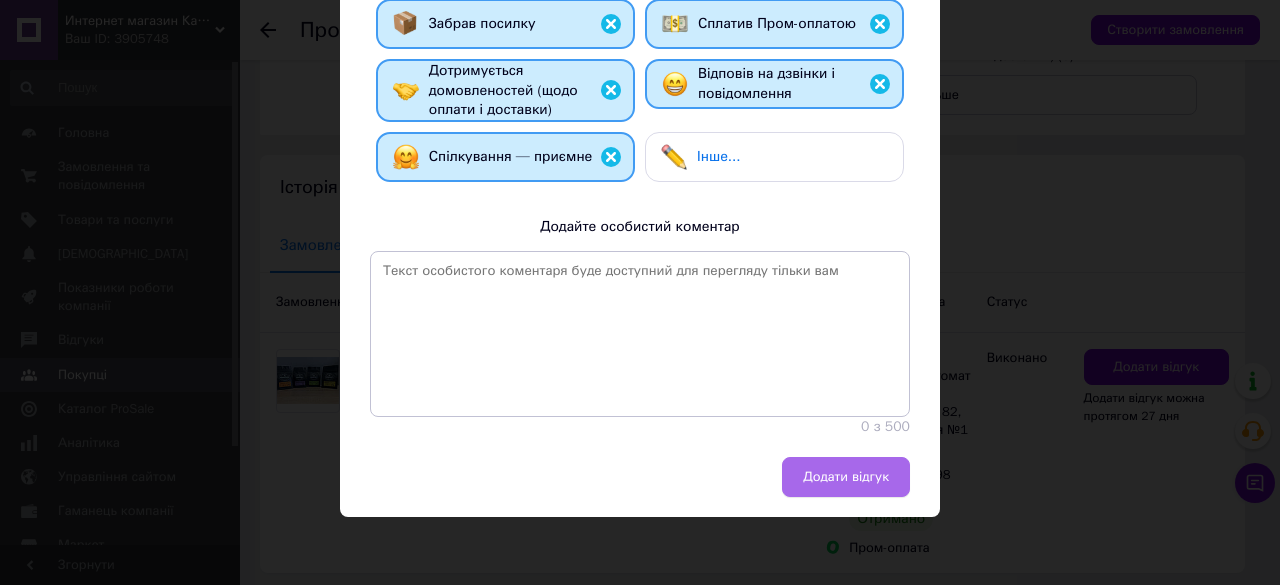 click on "Додати відгук" at bounding box center [846, 477] 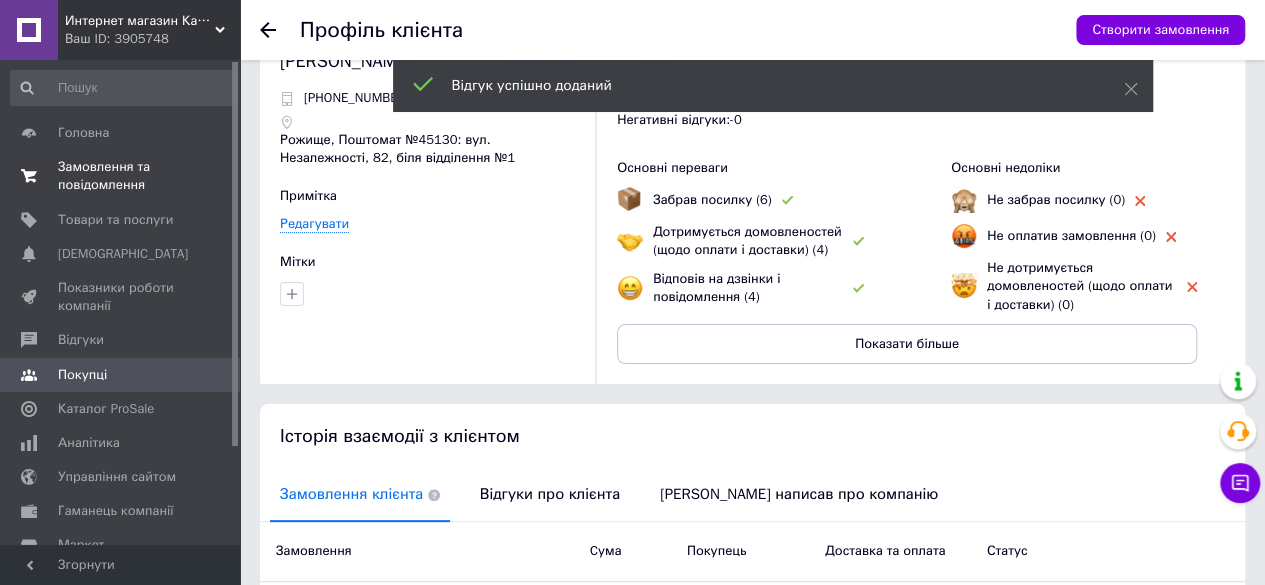 scroll, scrollTop: 0, scrollLeft: 0, axis: both 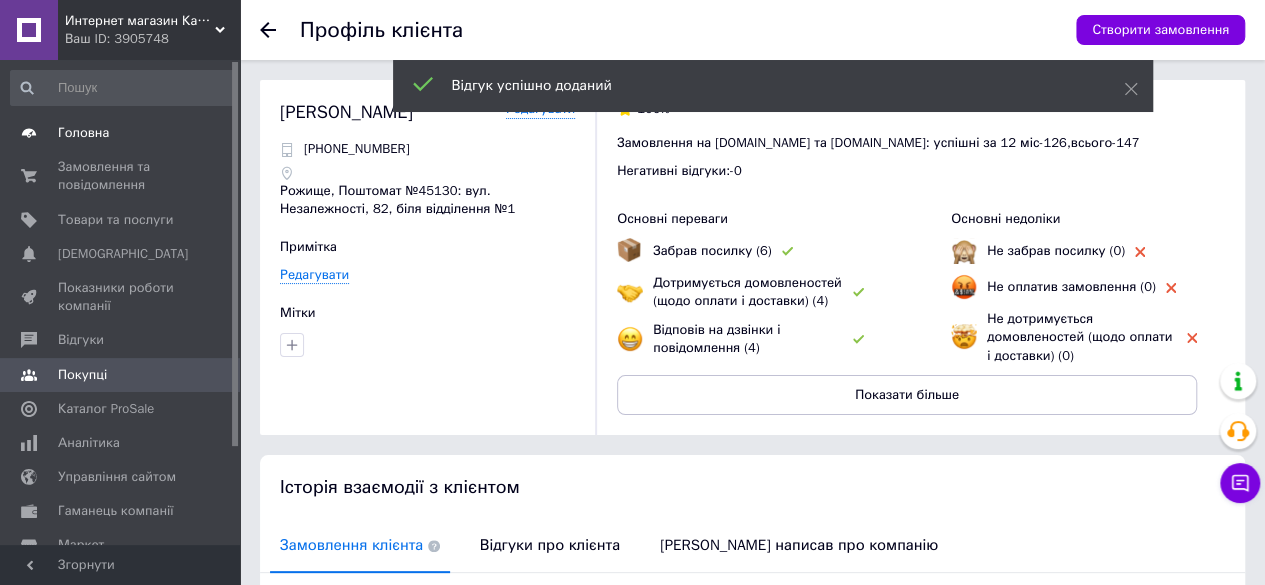 click on "Головна" at bounding box center (123, 133) 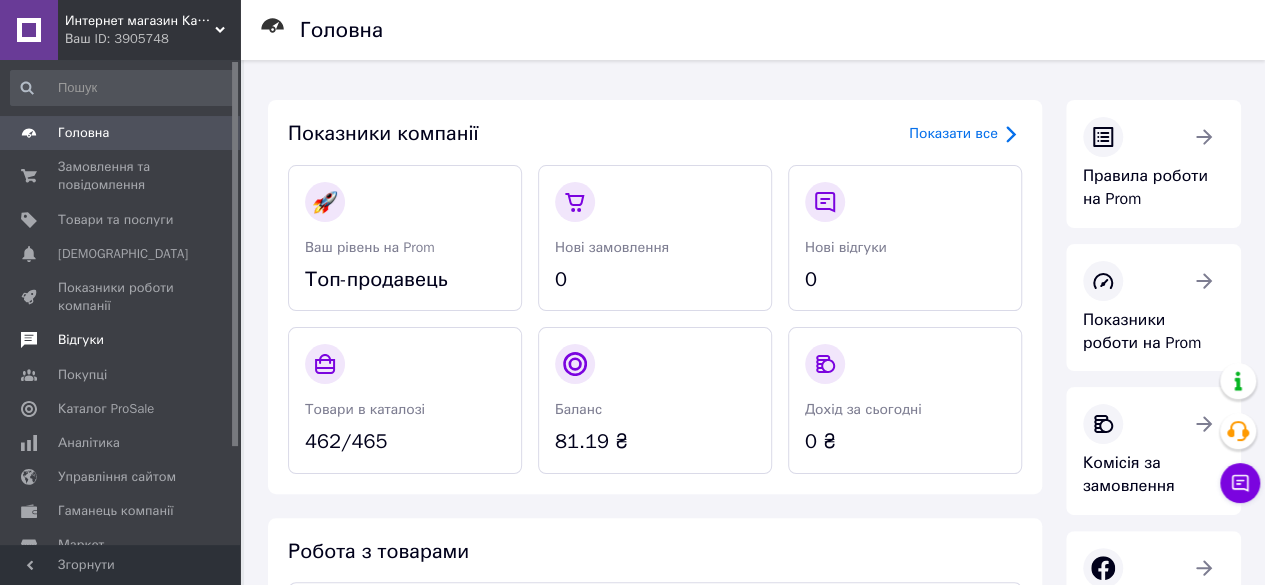 click on "Відгуки" at bounding box center (121, 340) 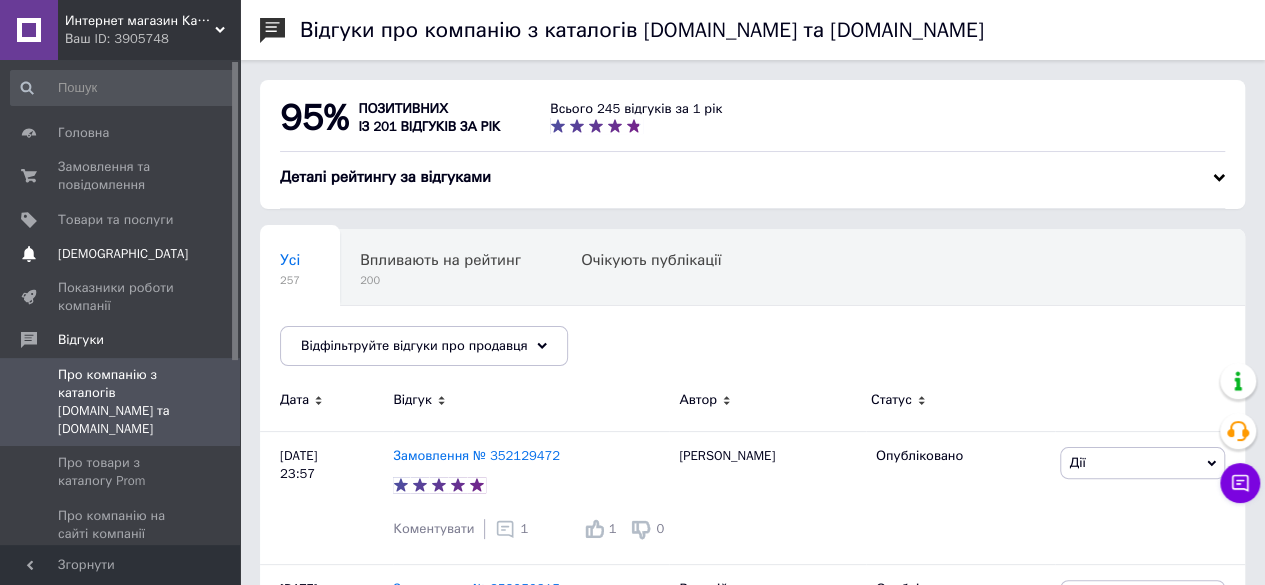 click on "[DEMOGRAPHIC_DATA]" at bounding box center (123, 254) 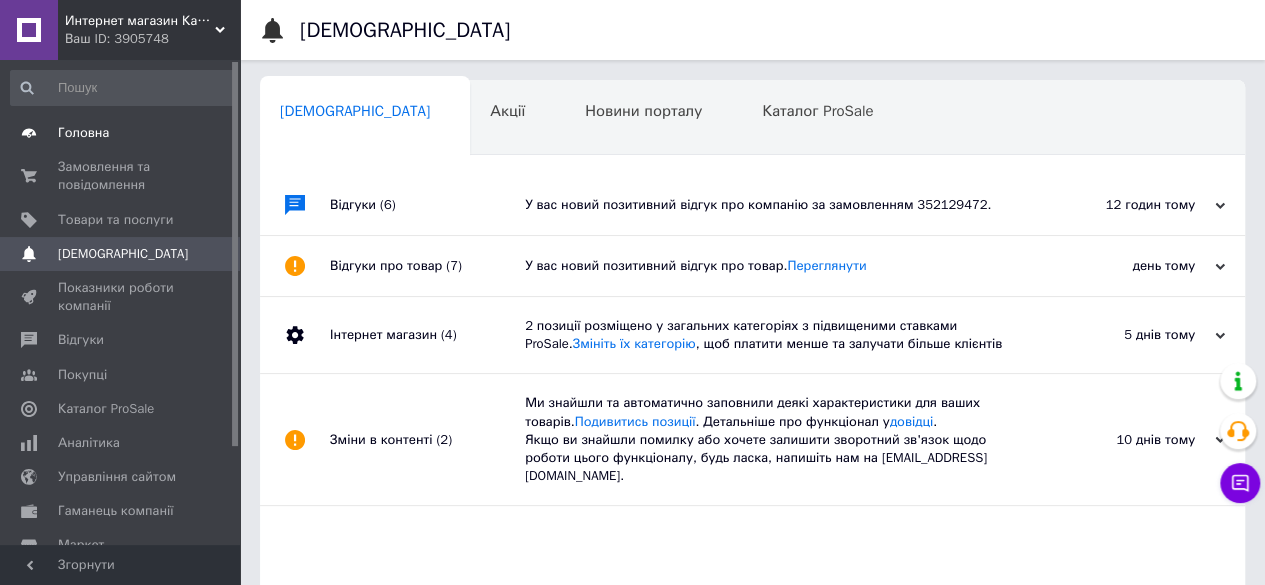 click on "Головна" at bounding box center (123, 133) 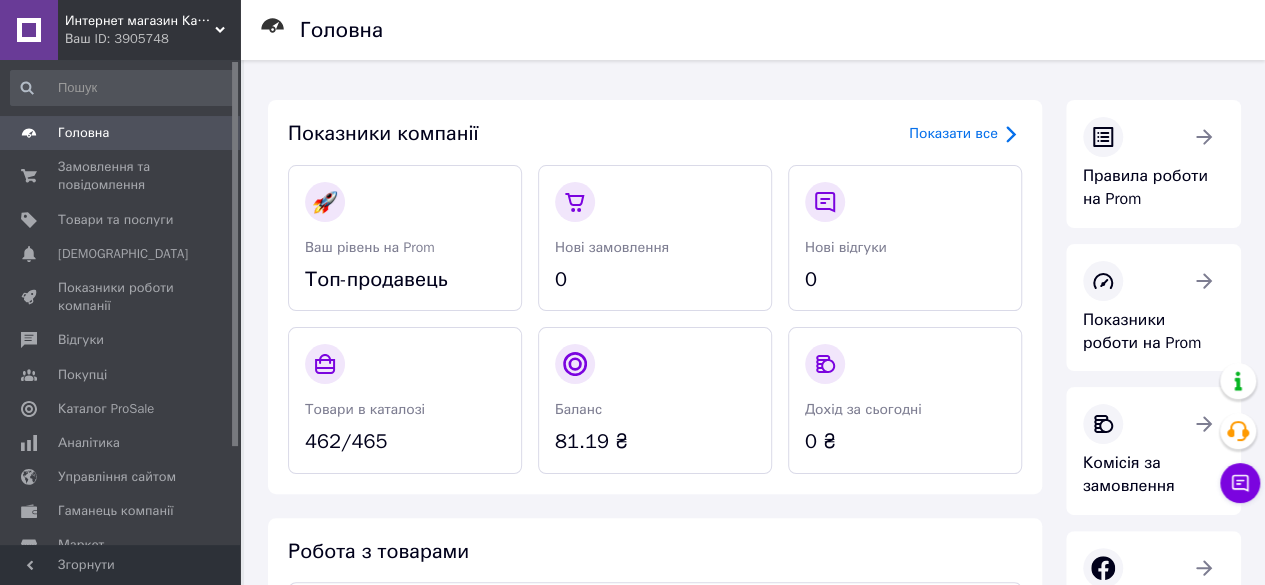 drag, startPoint x: 142, startPoint y: 293, endPoint x: 296, endPoint y: 314, distance: 155.42522 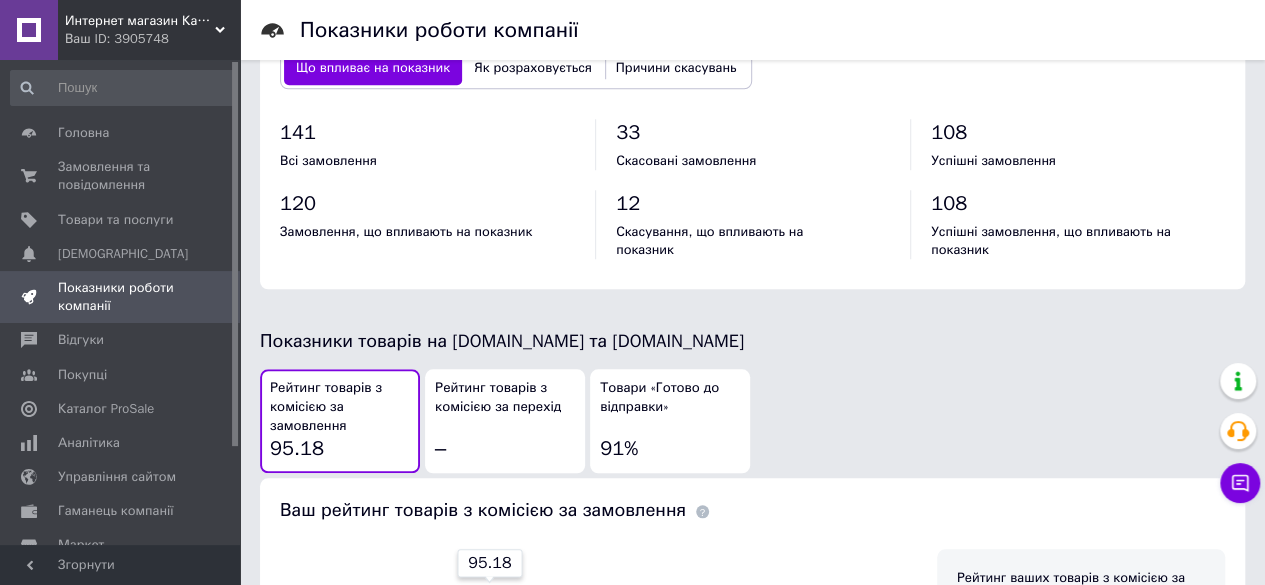 scroll, scrollTop: 1000, scrollLeft: 0, axis: vertical 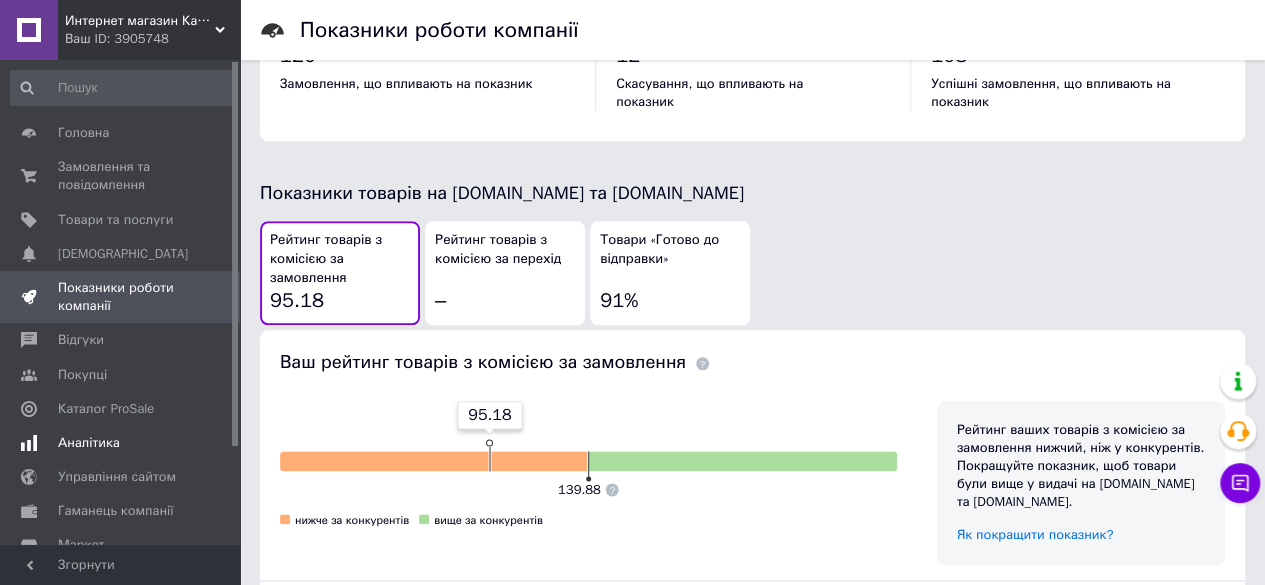 click on "Аналітика" at bounding box center (89, 443) 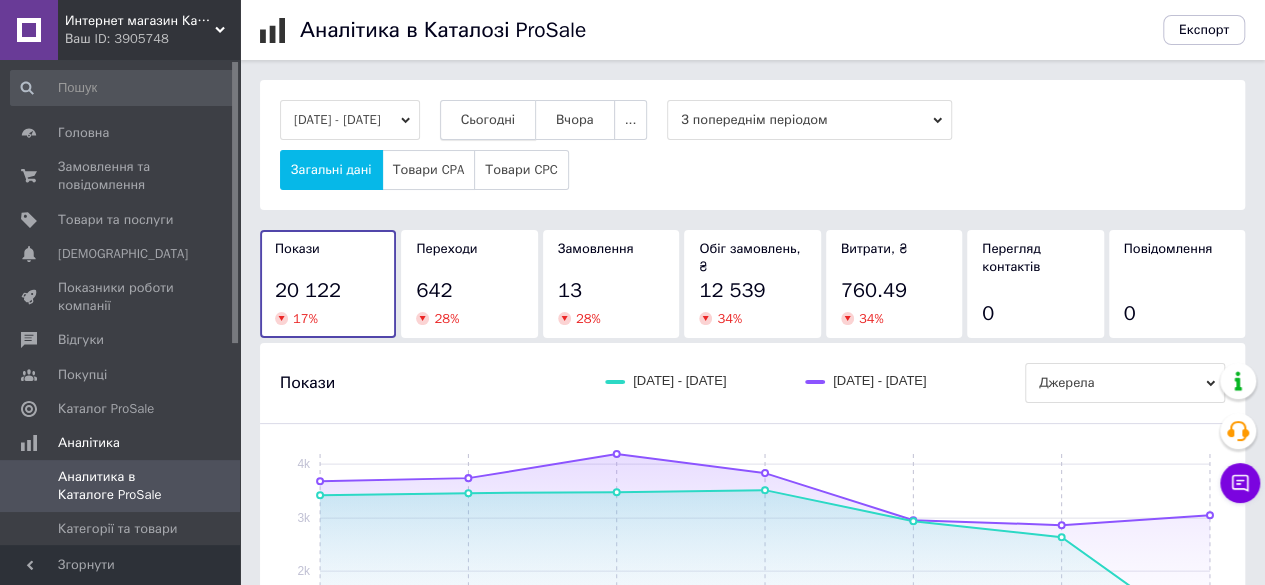 drag, startPoint x: 552, startPoint y: 120, endPoint x: 568, endPoint y: 128, distance: 17.888544 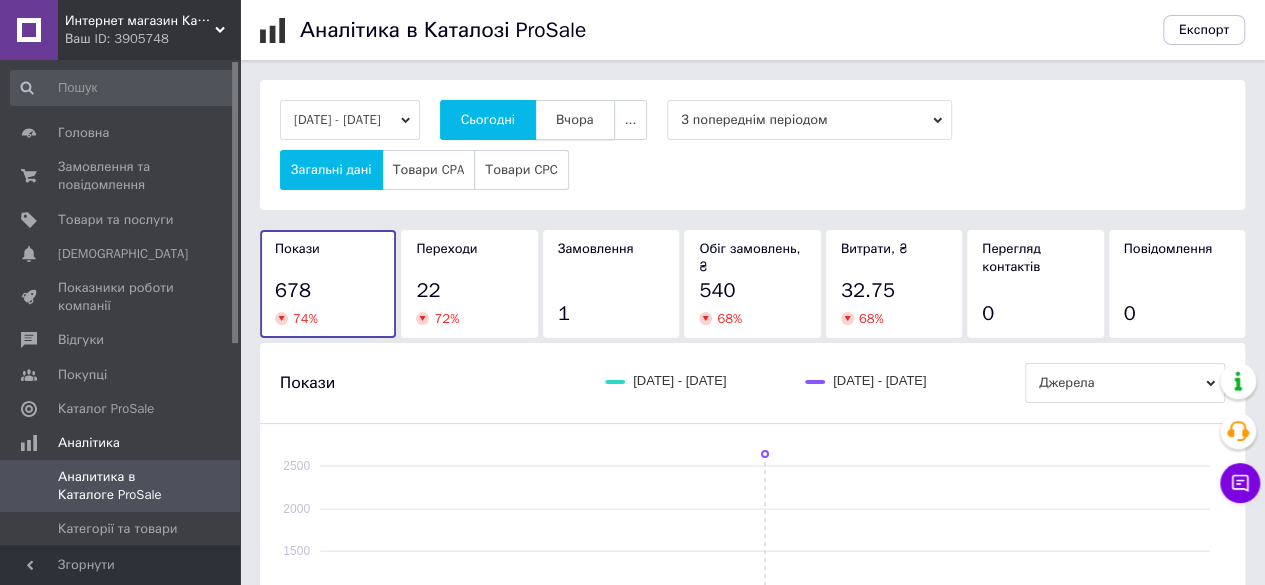 click on "Вчора" at bounding box center [575, 120] 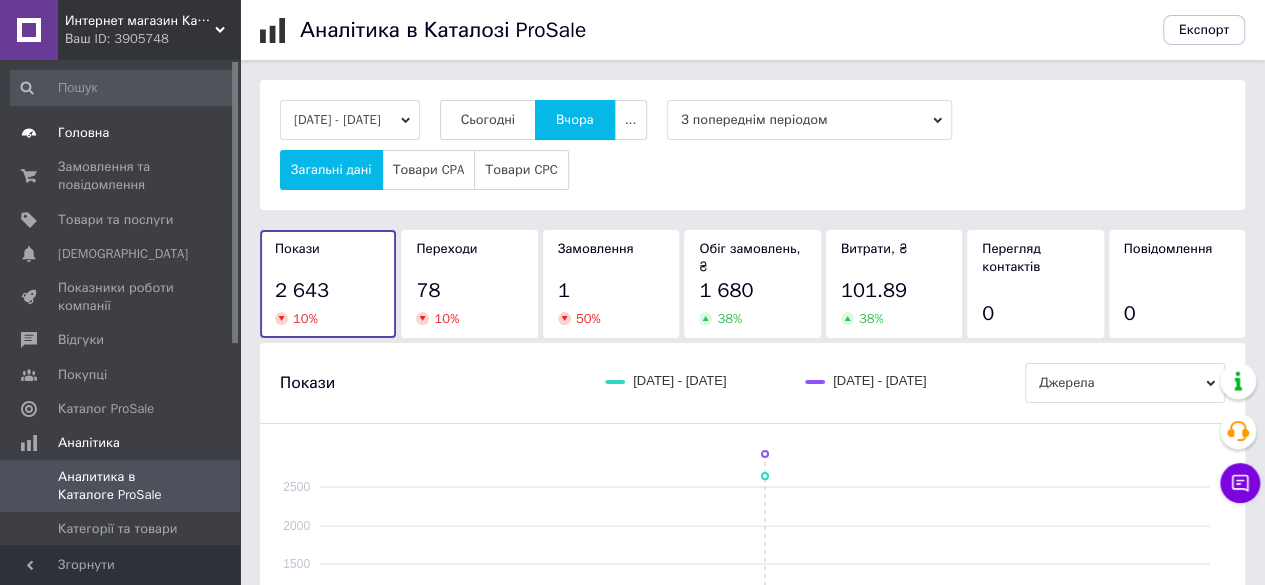 click on "Головна" at bounding box center [121, 133] 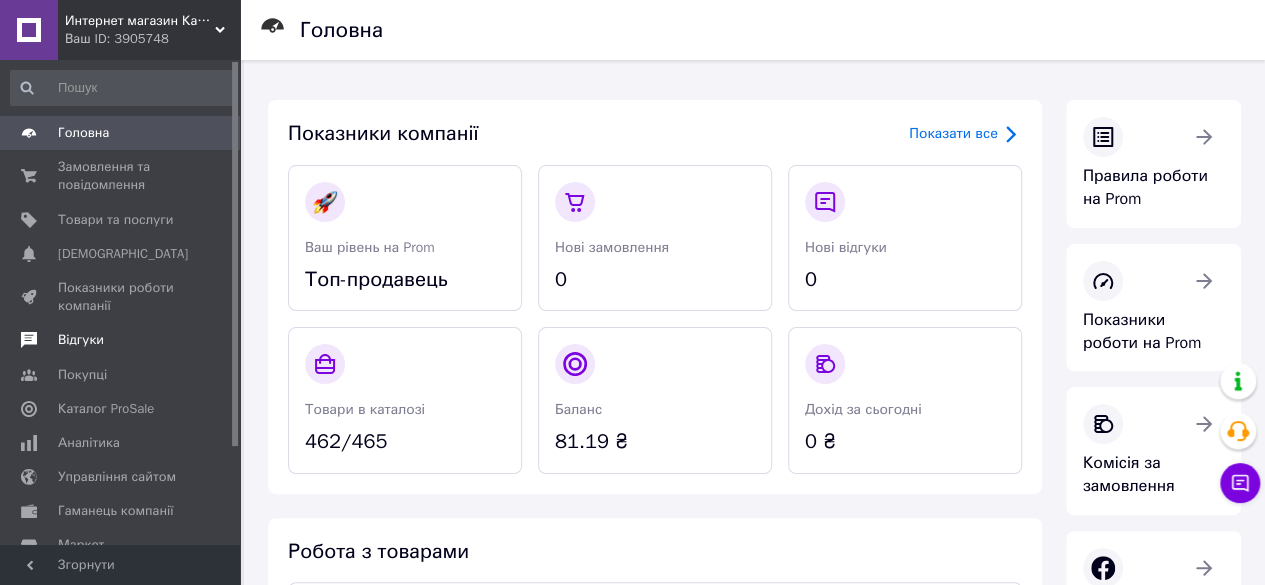 click on "Відгуки" at bounding box center [121, 340] 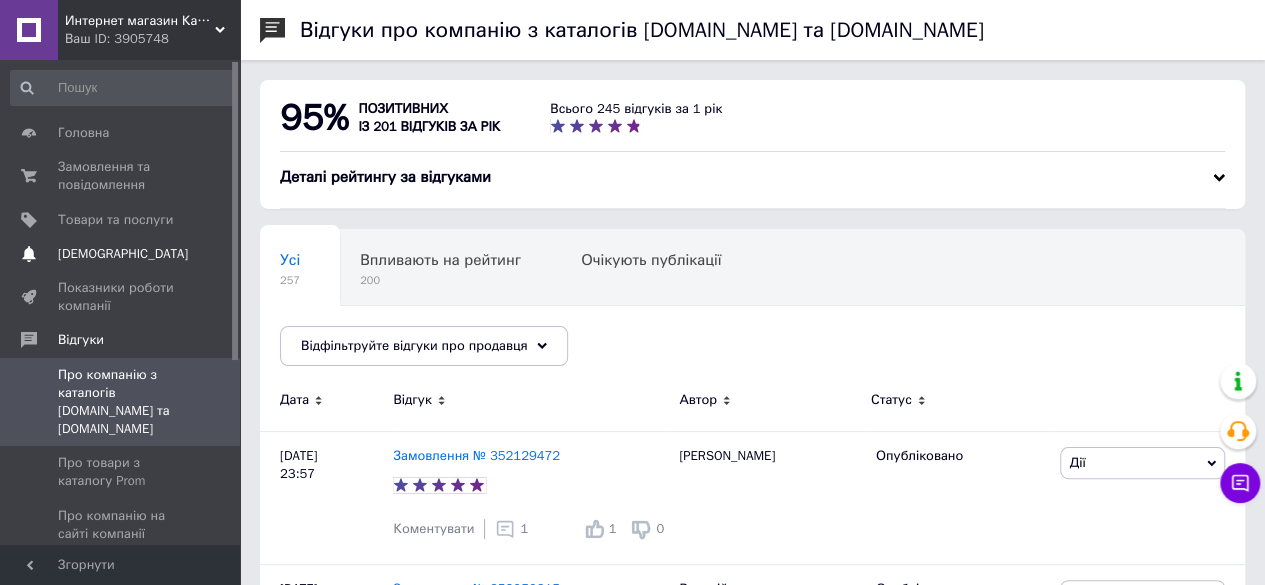 click on "[DEMOGRAPHIC_DATA]" at bounding box center [121, 254] 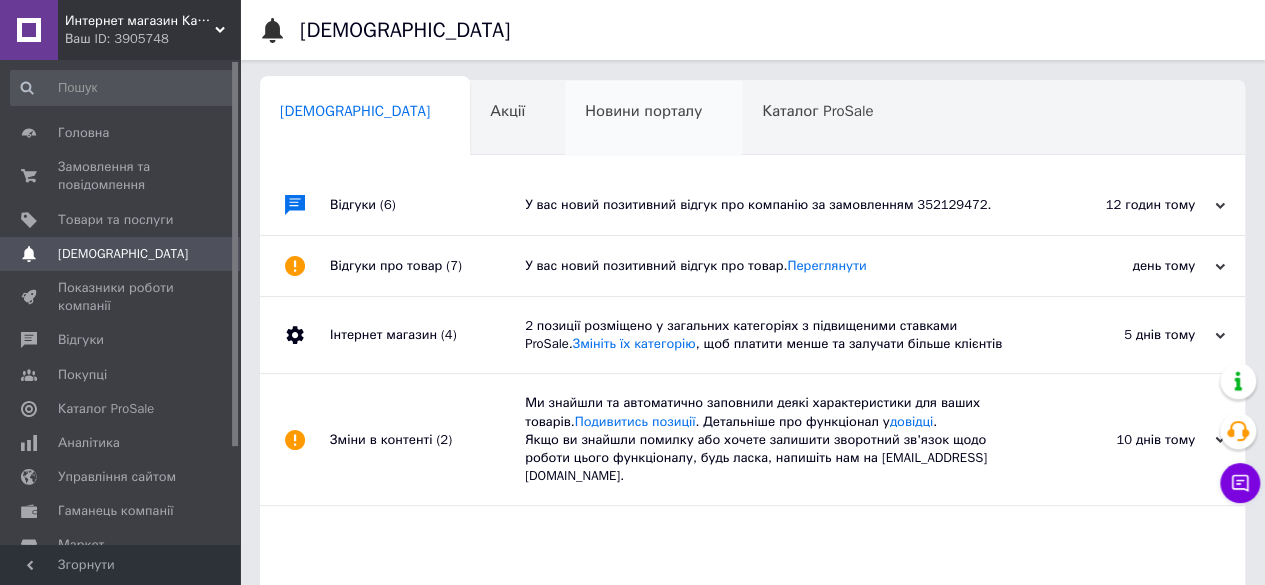 click on "Новини порталу" at bounding box center [643, 111] 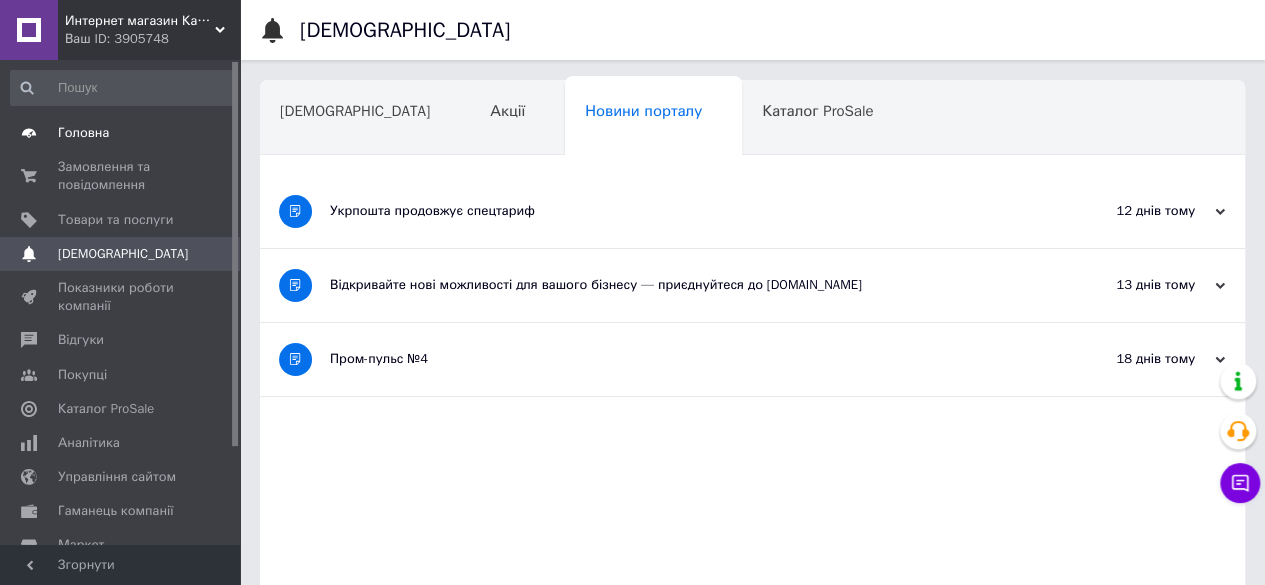 click on "Головна" at bounding box center [121, 133] 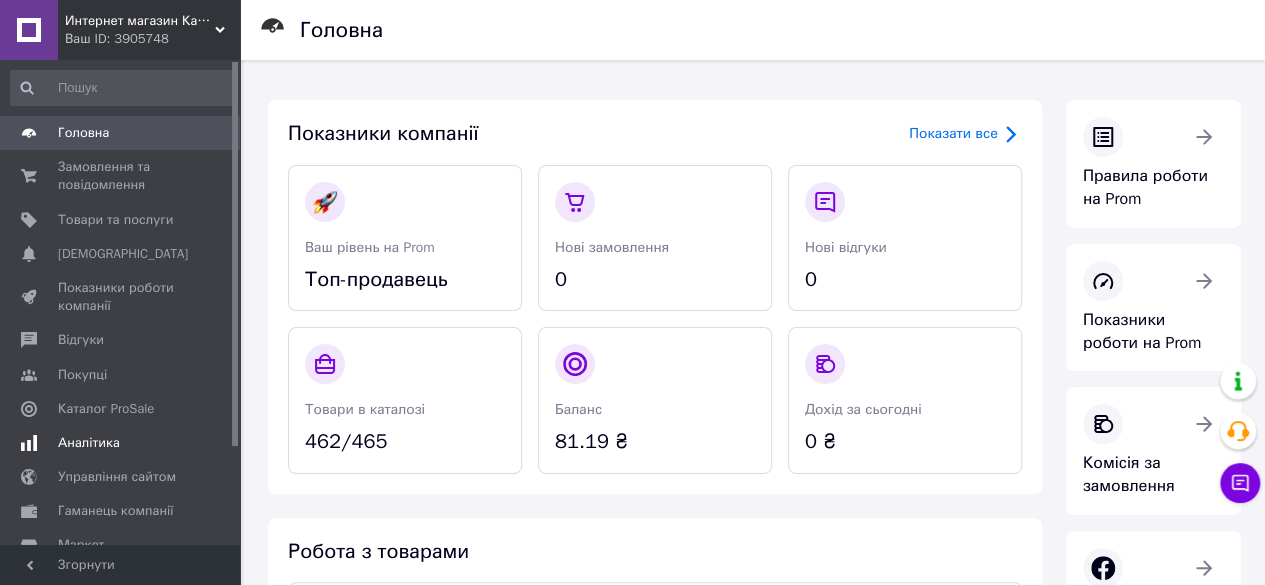 click on "Аналітика" at bounding box center (89, 443) 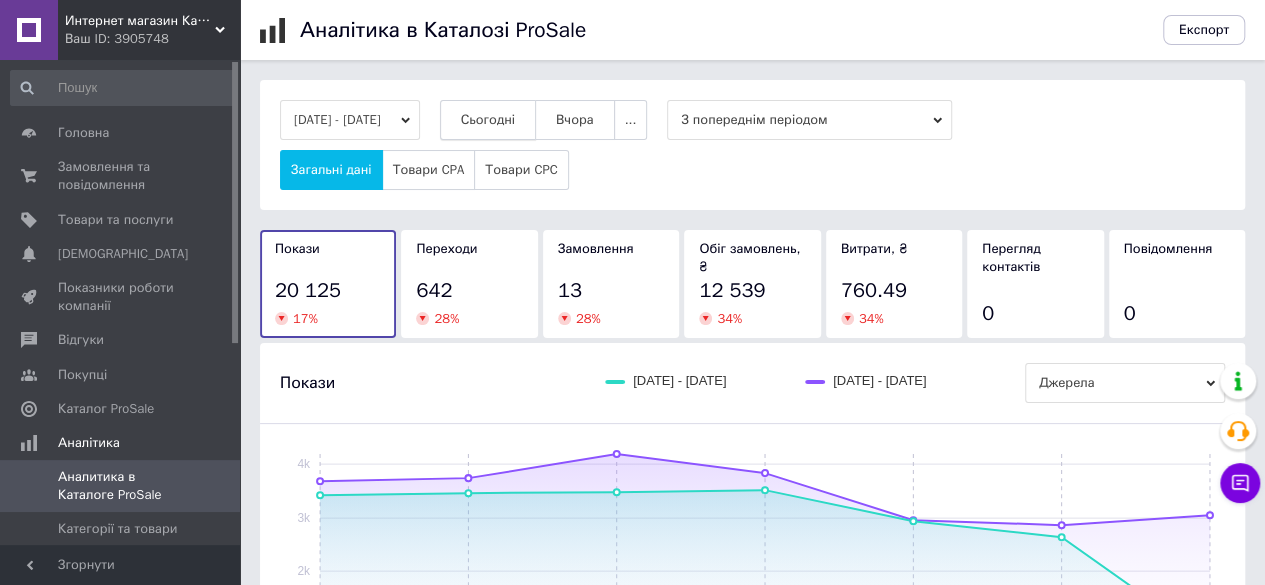 click on "Сьогодні" at bounding box center [488, 120] 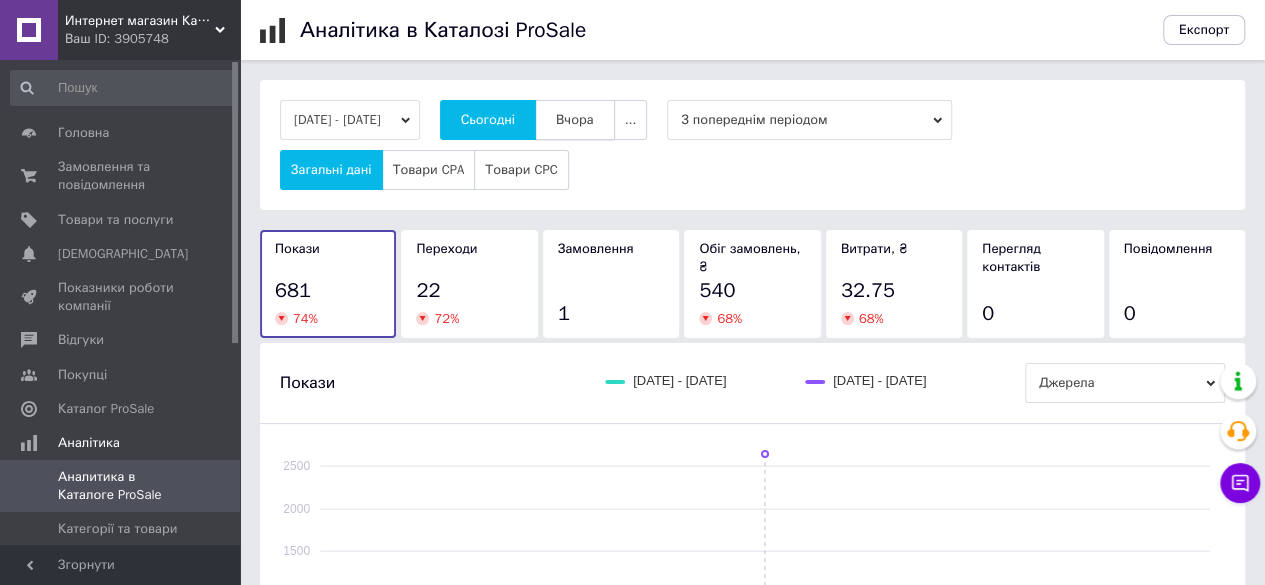drag, startPoint x: 618, startPoint y: 119, endPoint x: 598, endPoint y: 133, distance: 24.41311 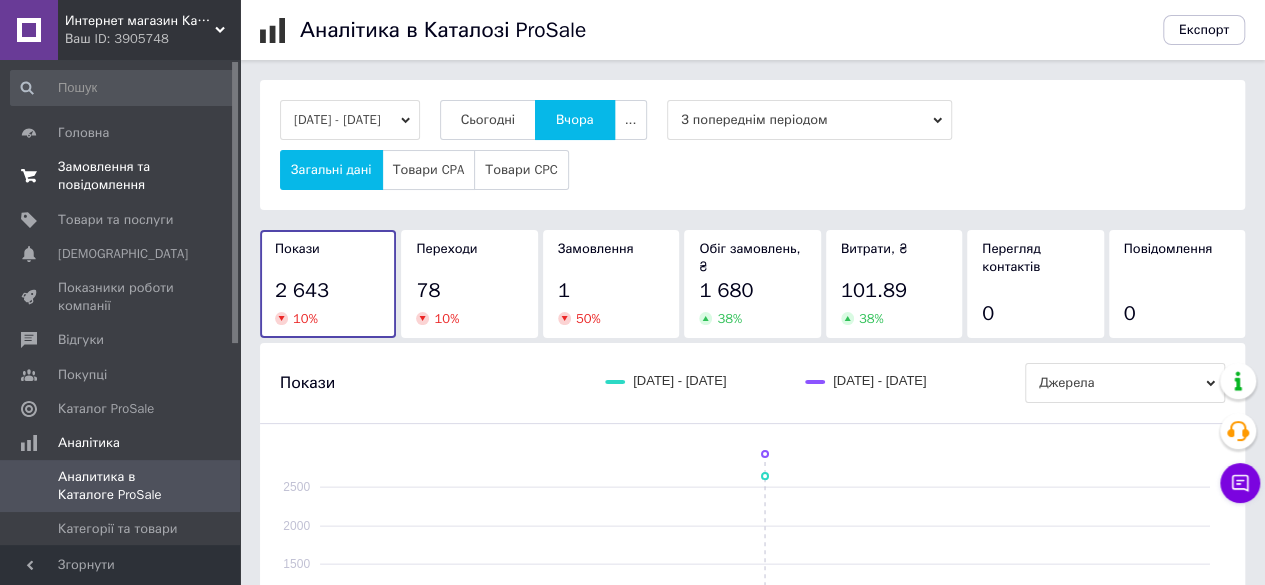 click on "Замовлення та повідомлення" at bounding box center [121, 176] 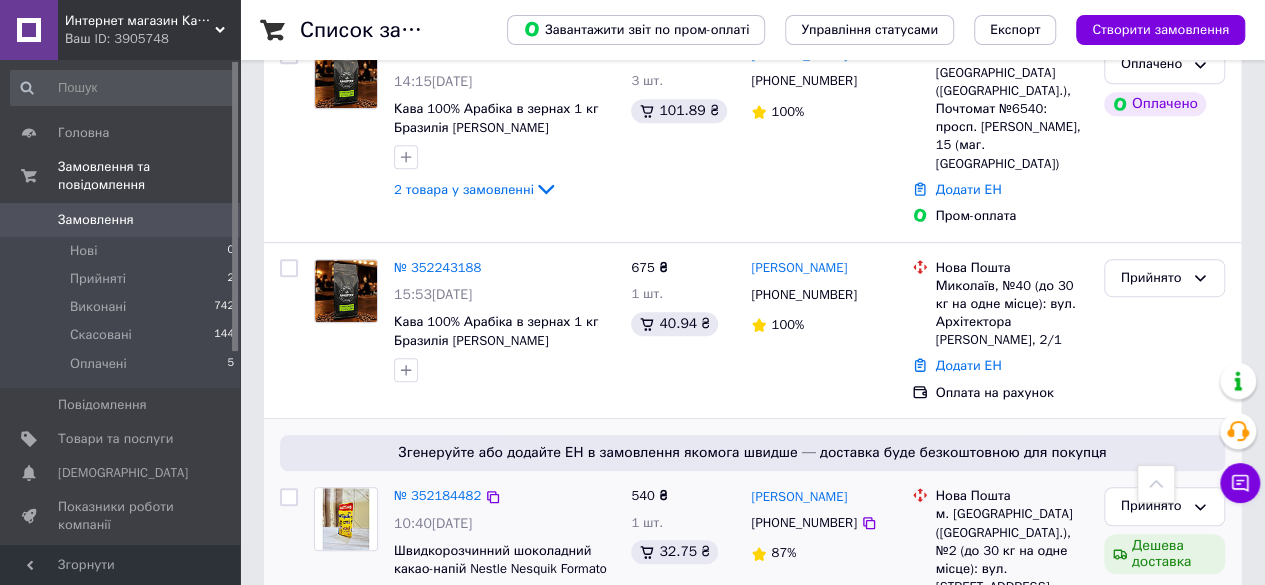 scroll, scrollTop: 500, scrollLeft: 0, axis: vertical 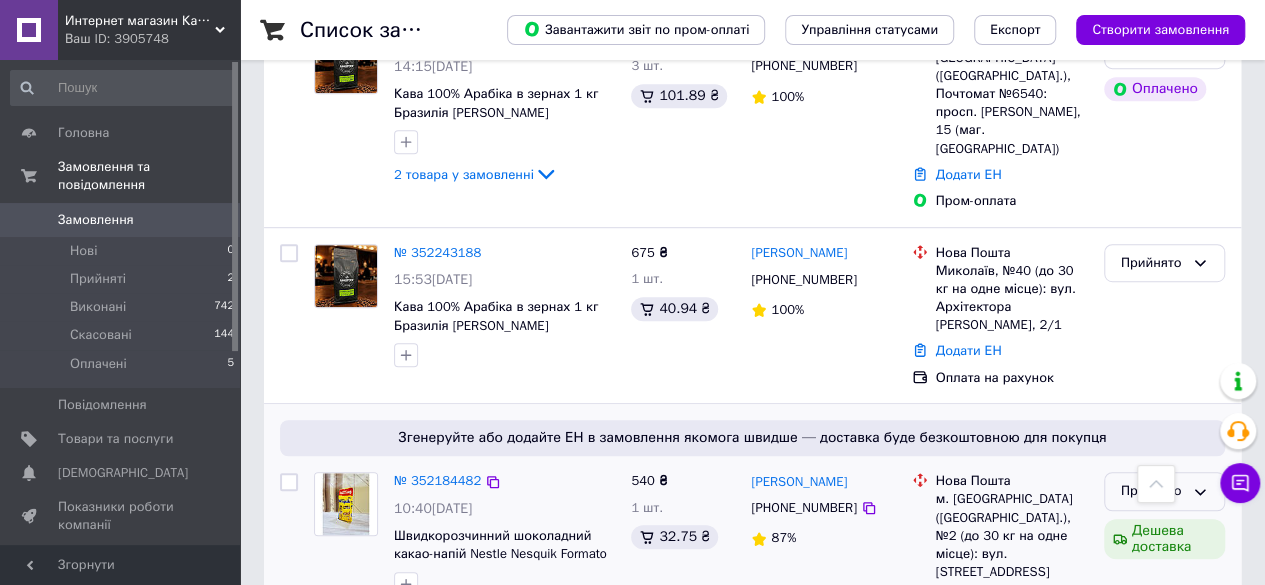 click on "Прийнято" at bounding box center (1152, 491) 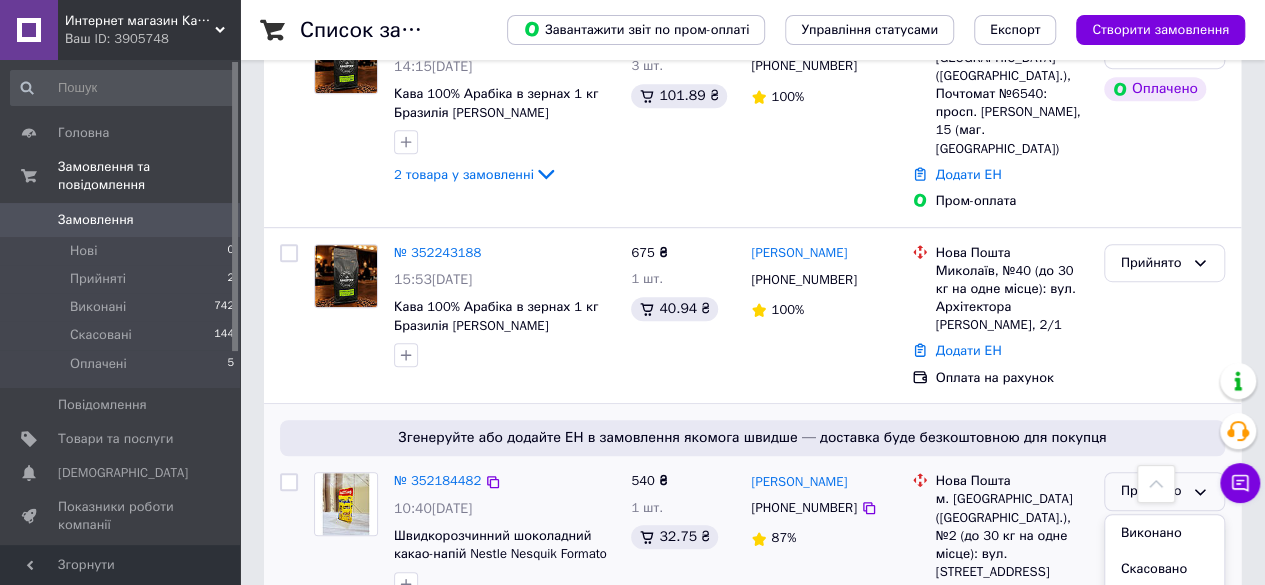 scroll, scrollTop: 600, scrollLeft: 0, axis: vertical 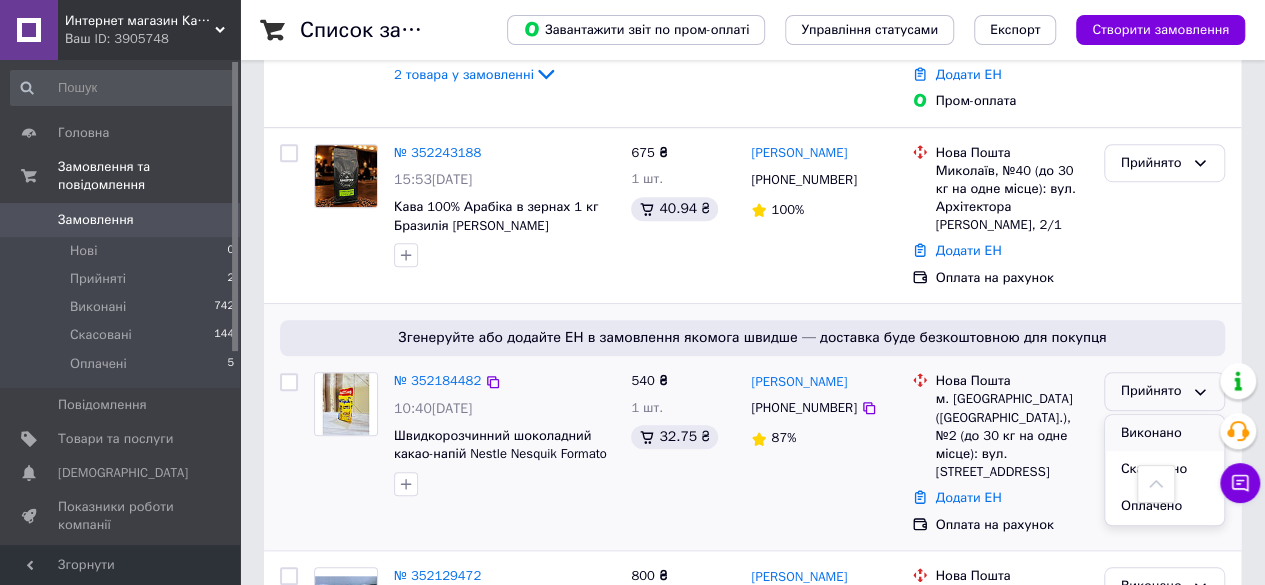 click on "Виконано" at bounding box center (1164, 433) 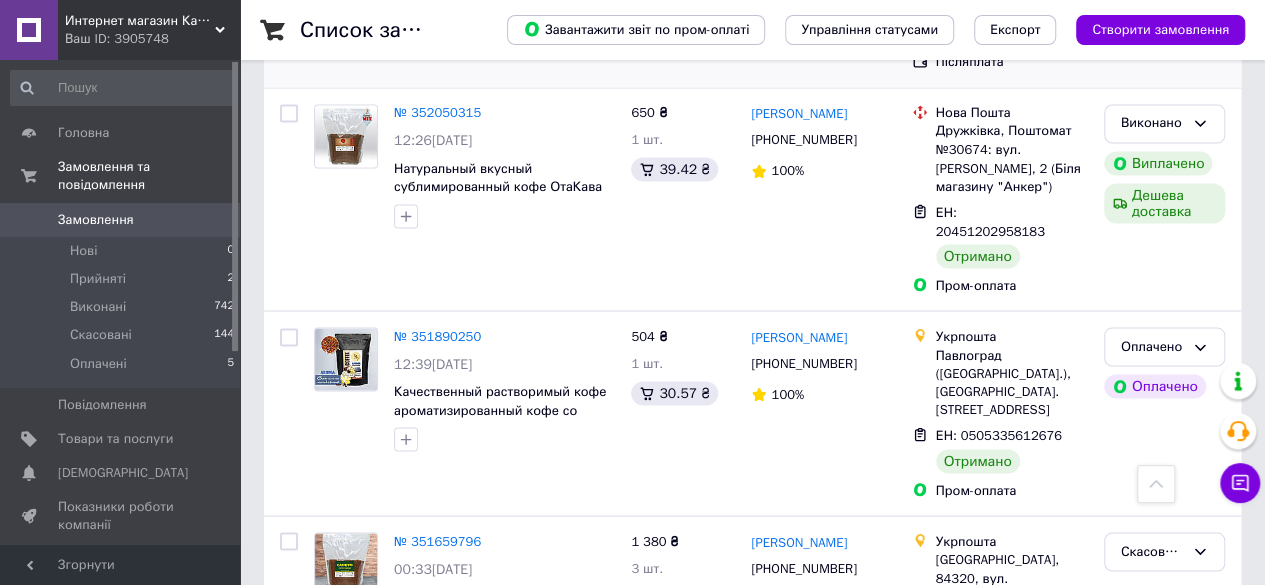 scroll, scrollTop: 1700, scrollLeft: 0, axis: vertical 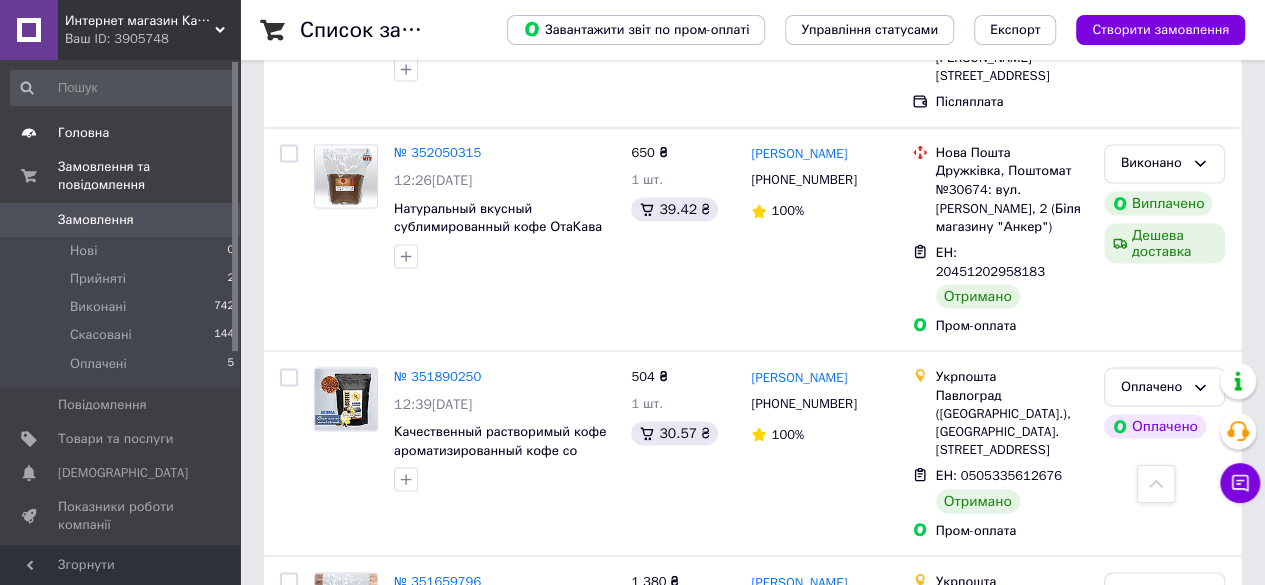 click on "Головна" at bounding box center [83, 133] 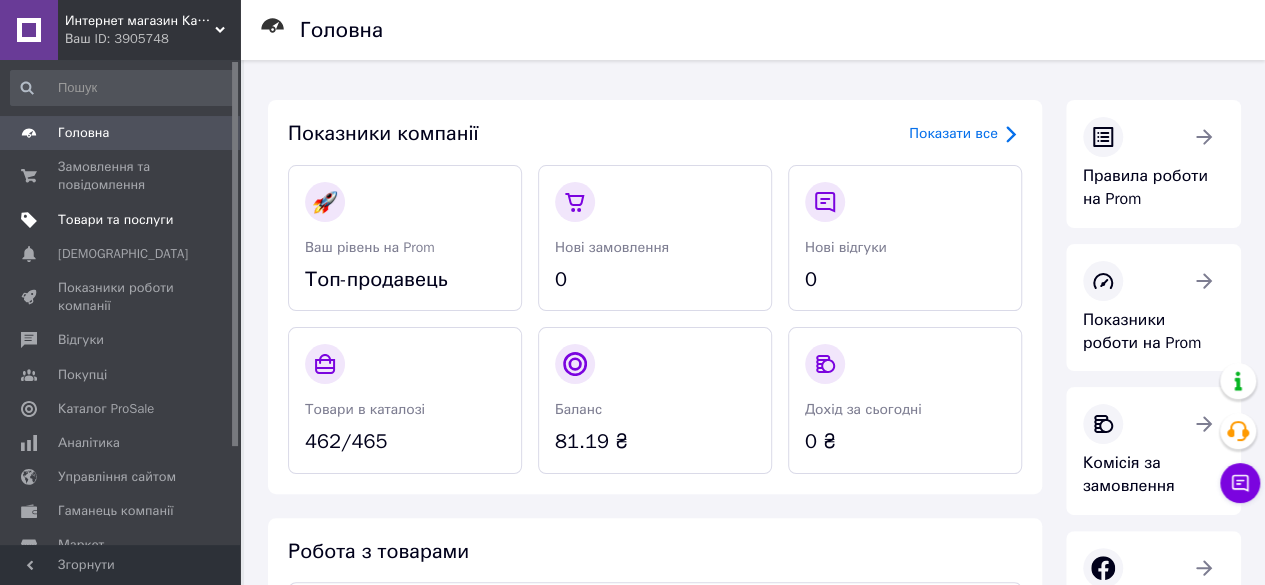 click on "Товари та послуги" at bounding box center (115, 220) 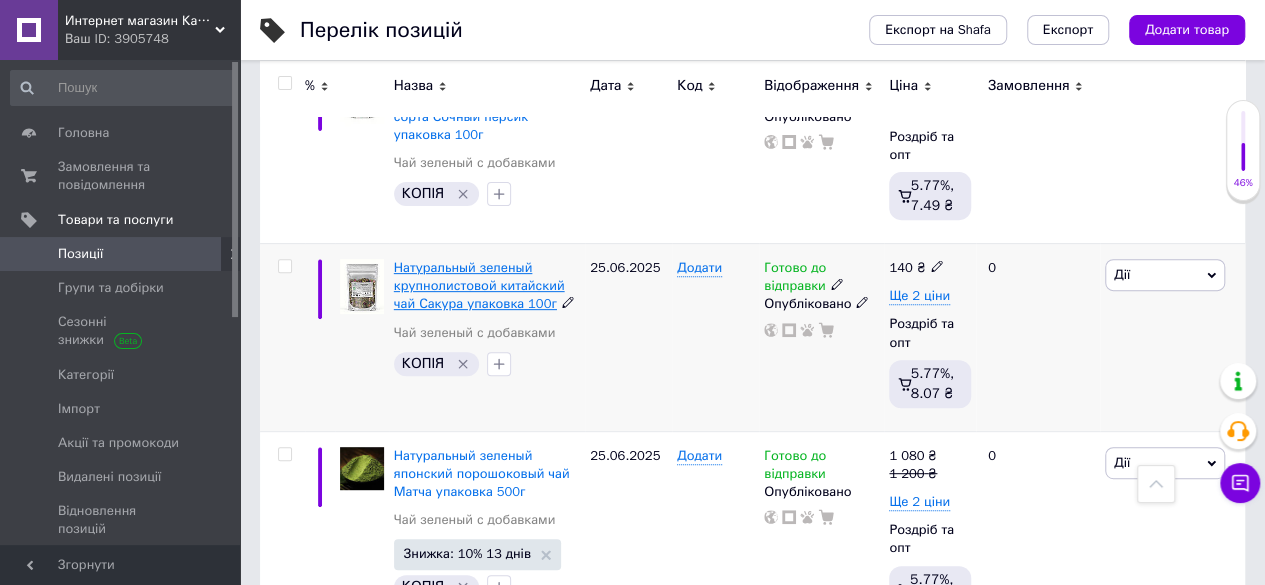 scroll, scrollTop: 4145, scrollLeft: 0, axis: vertical 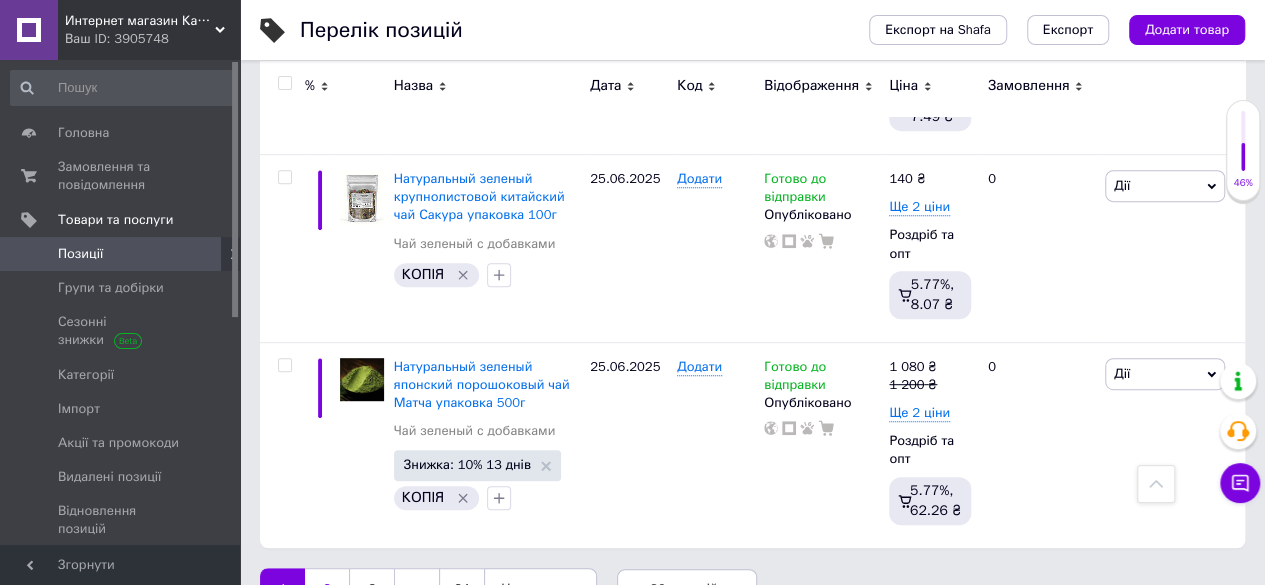 click on "2" at bounding box center (327, 589) 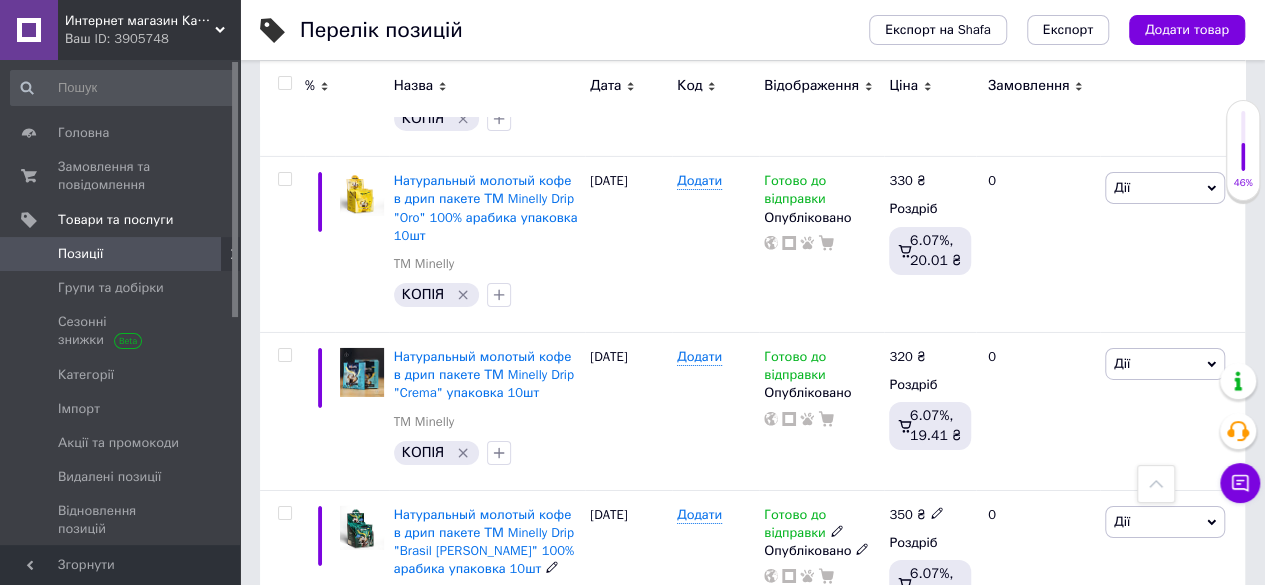 scroll, scrollTop: 3635, scrollLeft: 0, axis: vertical 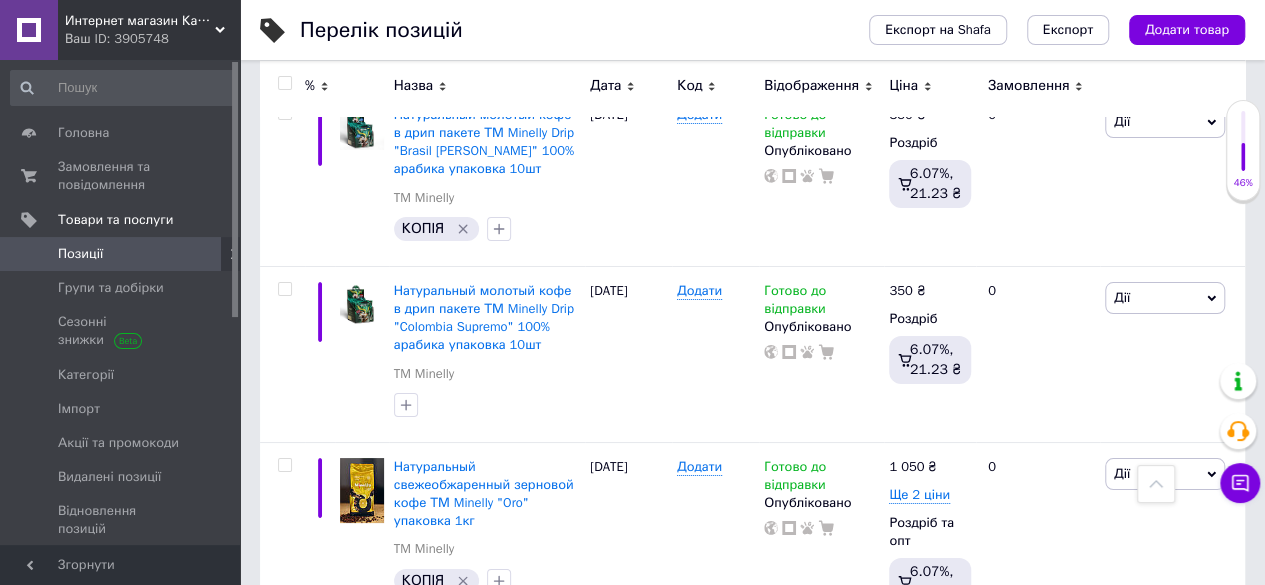 click on "3" at bounding box center [494, 670] 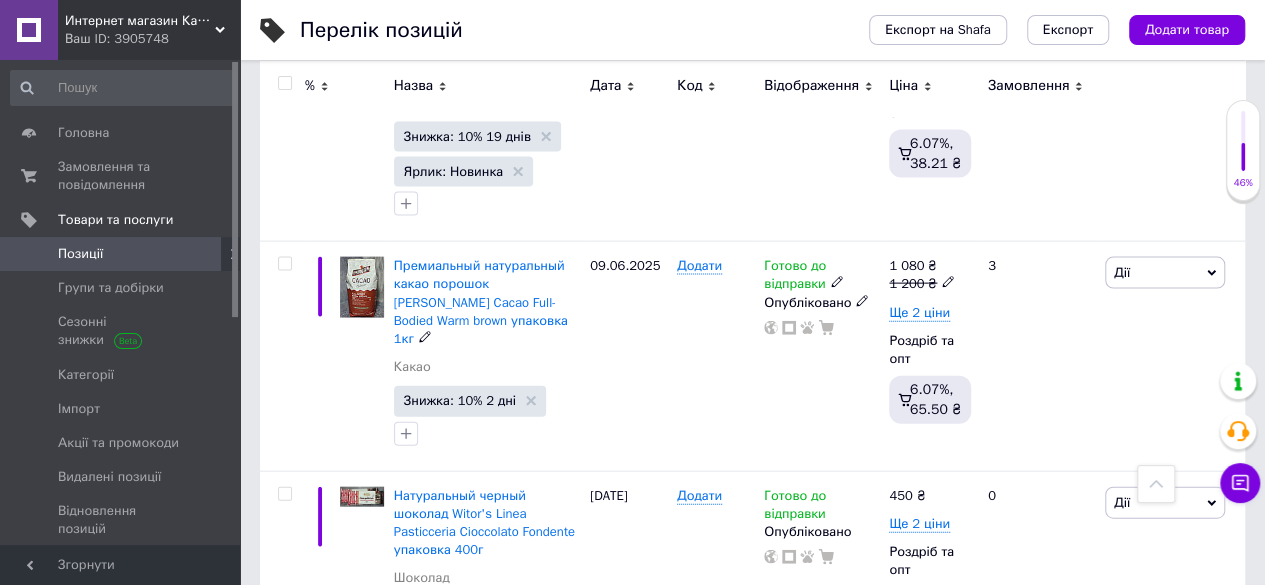 scroll, scrollTop: 2135, scrollLeft: 0, axis: vertical 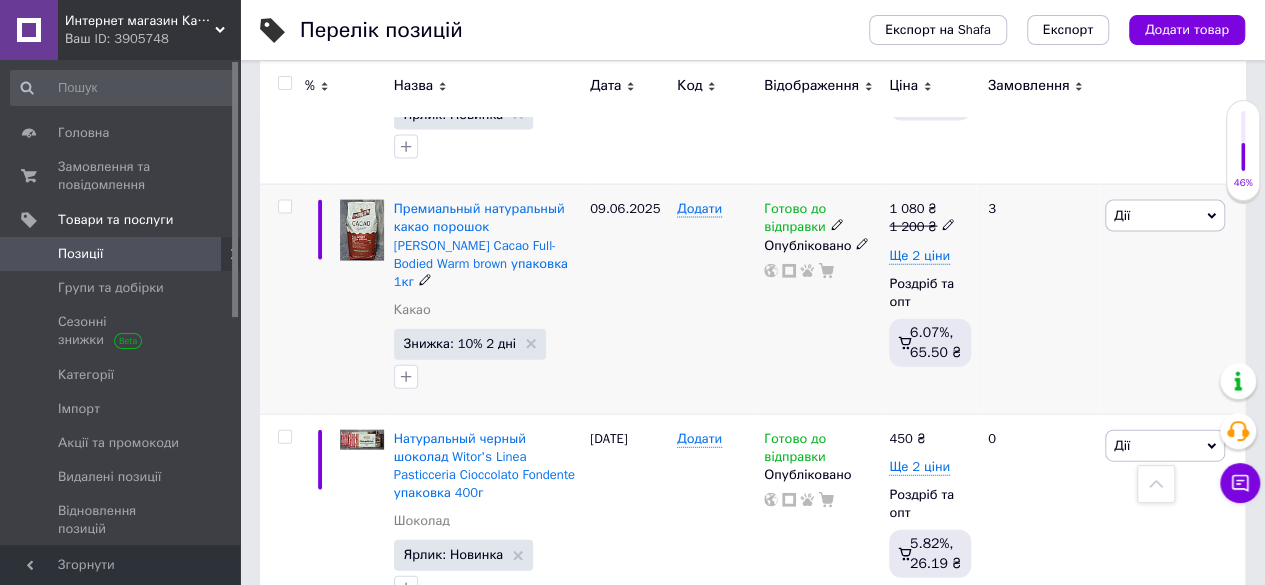 click 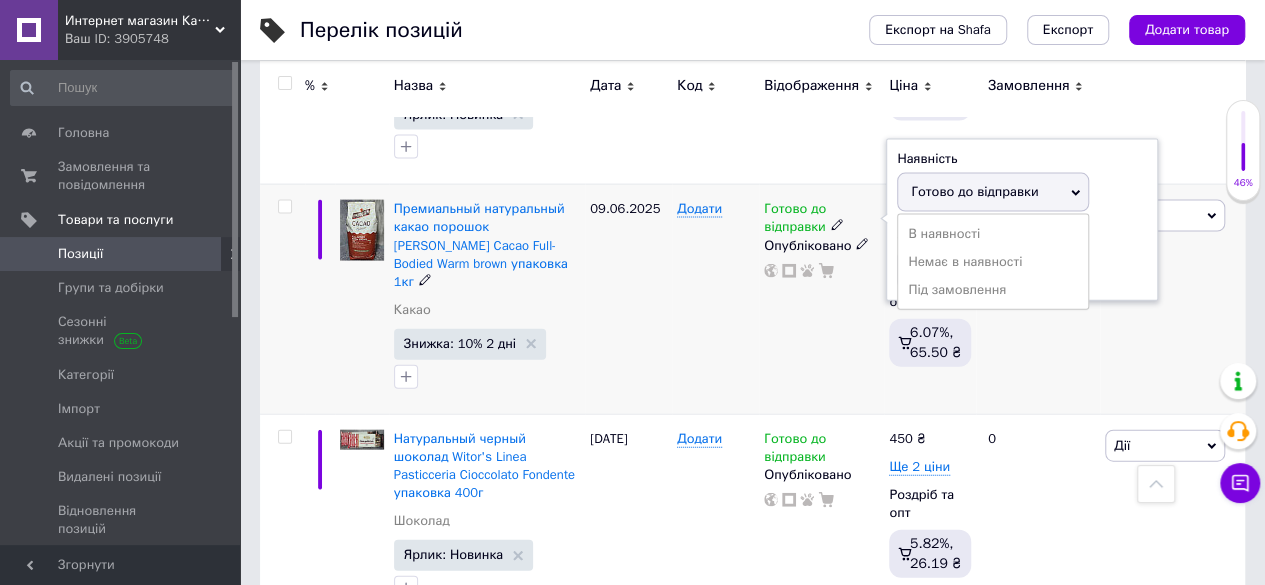 click on "Під замовлення" at bounding box center (993, 290) 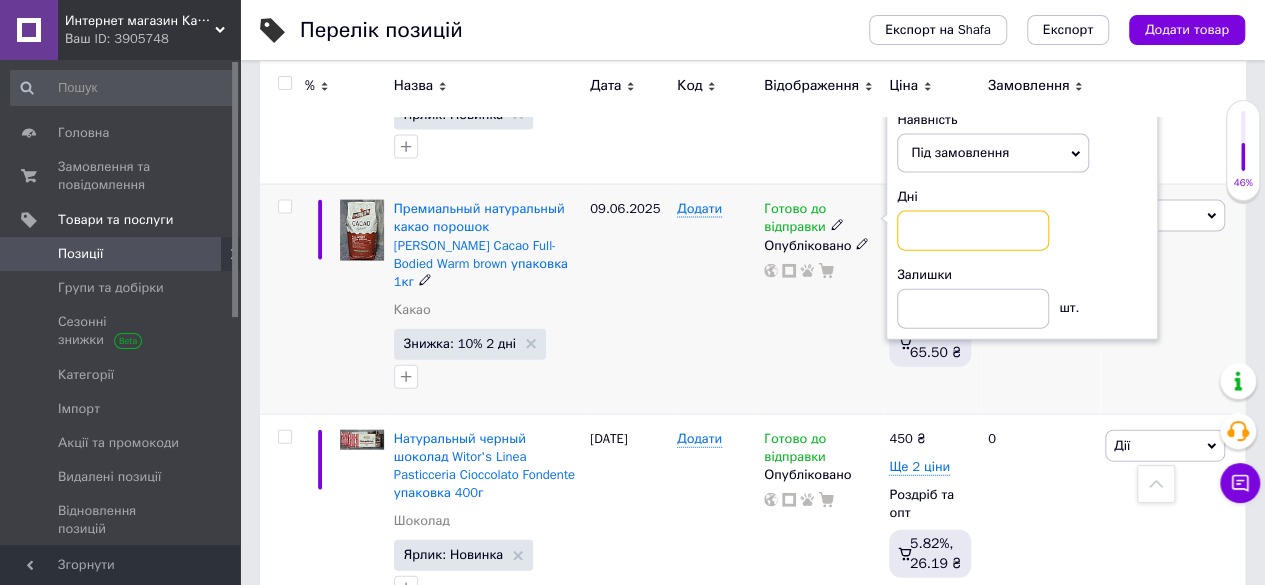 click at bounding box center [973, 231] 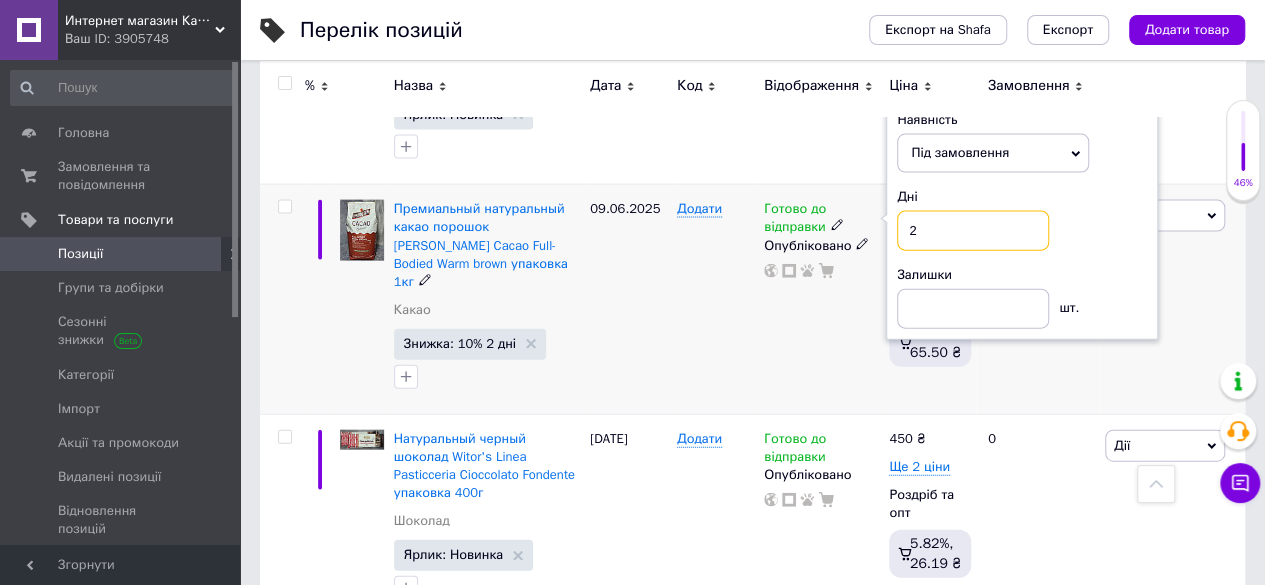 type on "2" 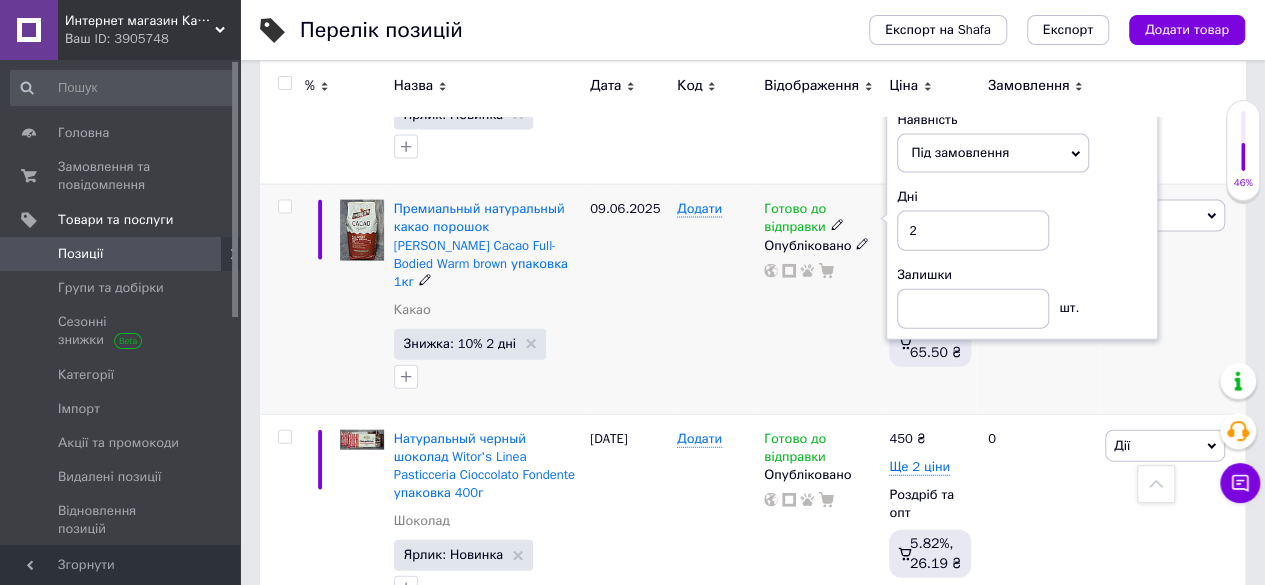 click on "Готово до відправки Наявність Під замовлення В наявності Немає в наявності Готово до відправки Дні 2 Залишки шт. Опубліковано" at bounding box center (821, 299) 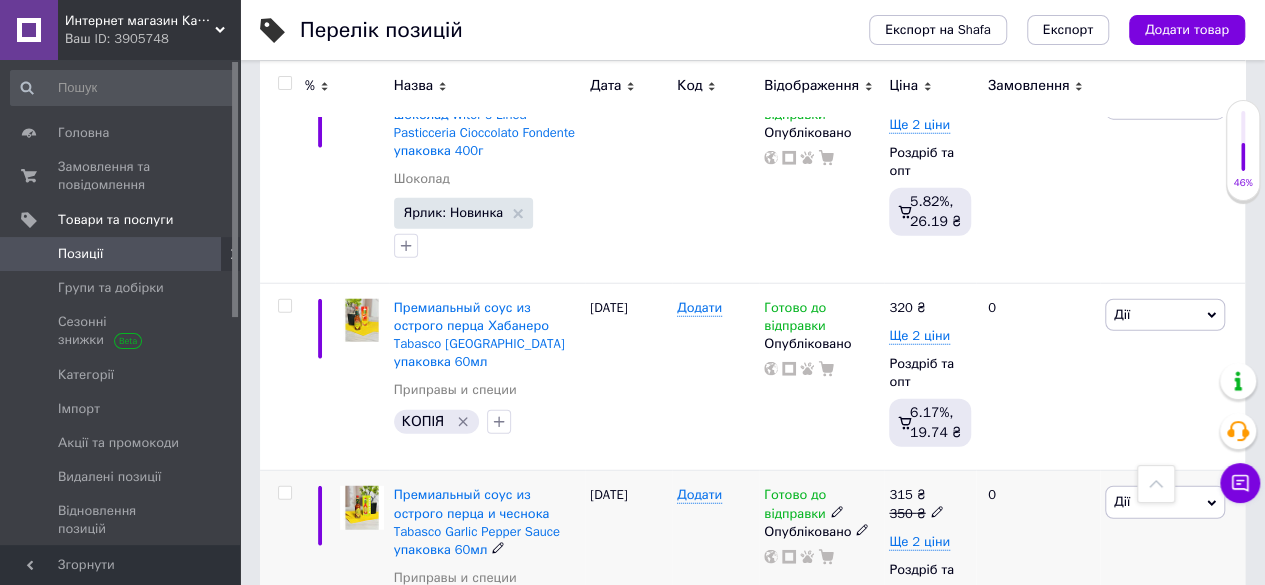 scroll, scrollTop: 2335, scrollLeft: 0, axis: vertical 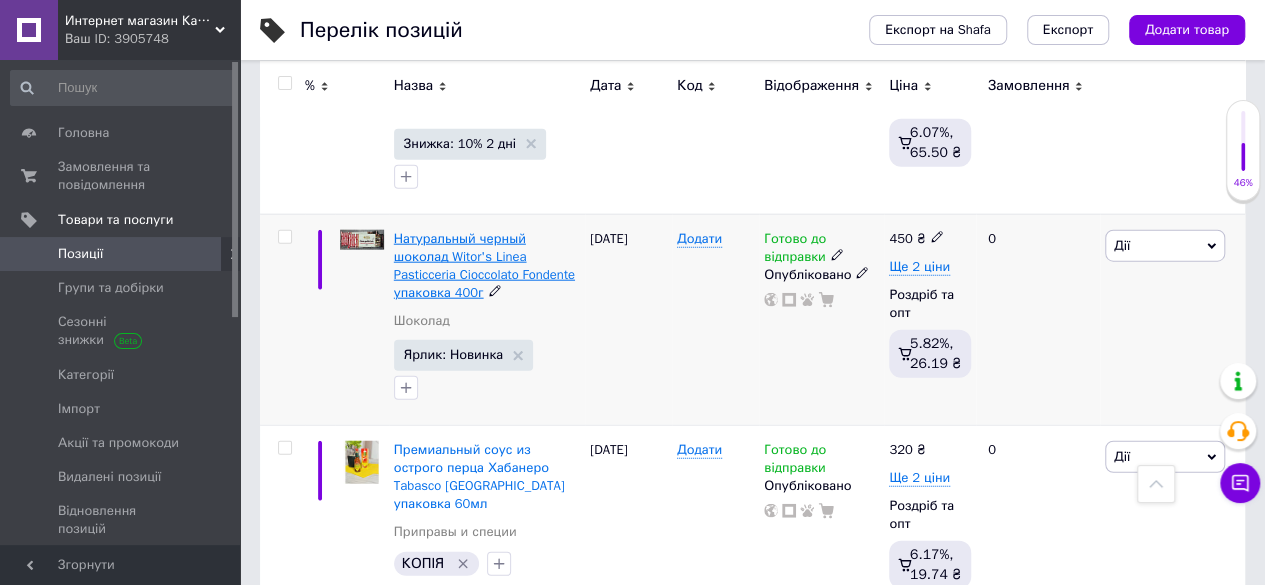 click on "Натуральный черный шоколад Witor's Linea Pasticceria Cioccolato Fondente упаковка 400г" at bounding box center [484, 266] 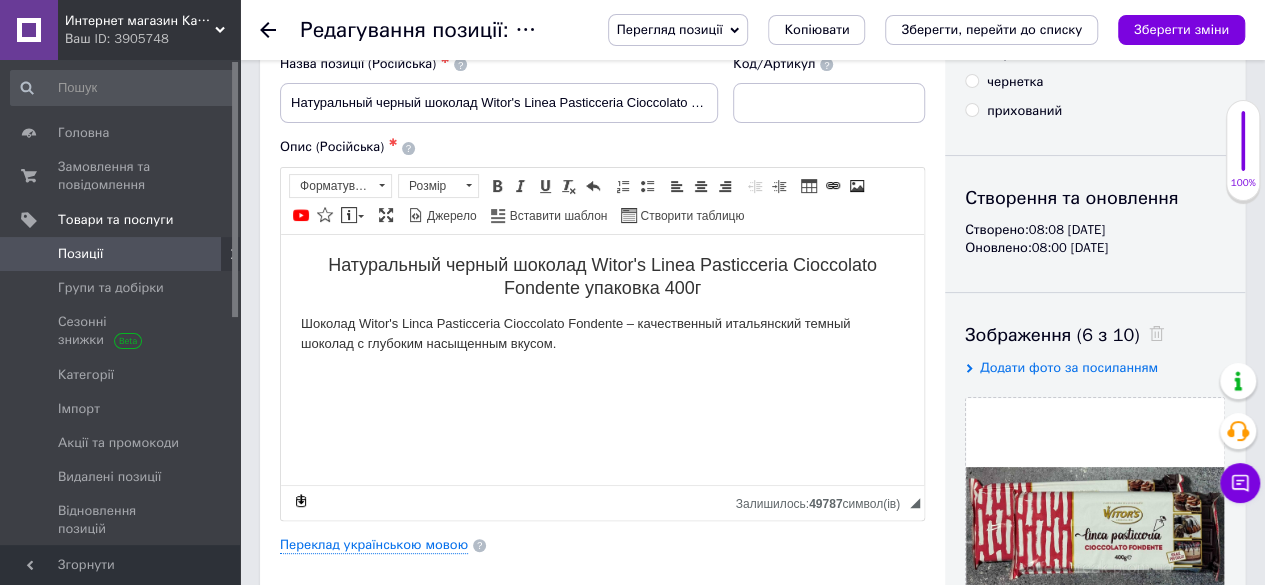 scroll, scrollTop: 0, scrollLeft: 0, axis: both 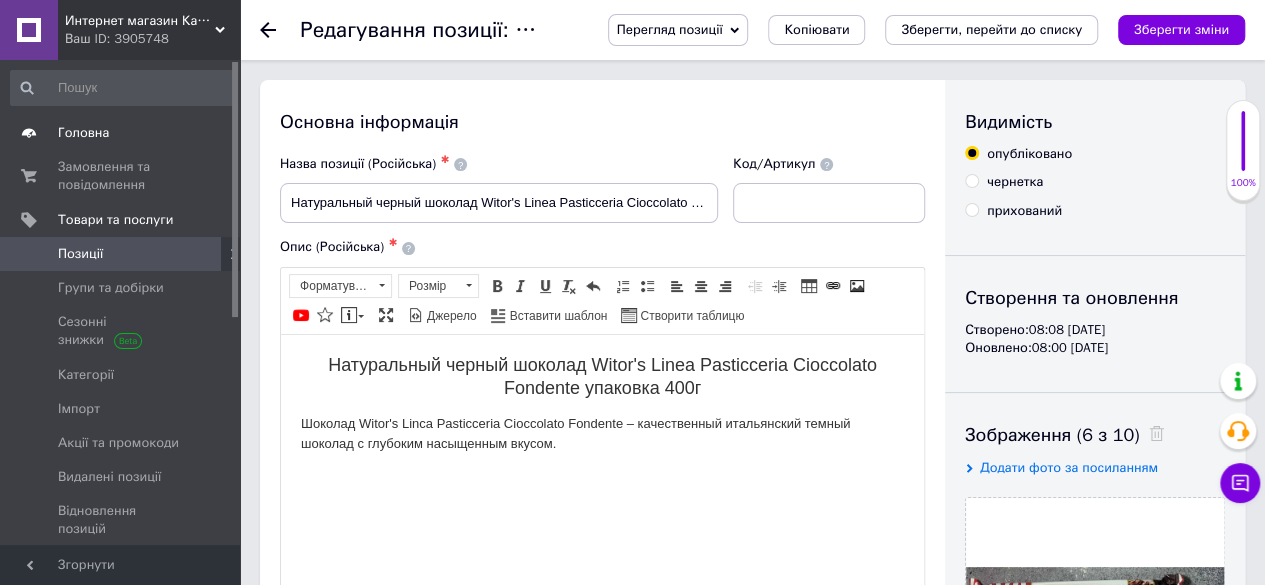 click on "Головна" at bounding box center [83, 133] 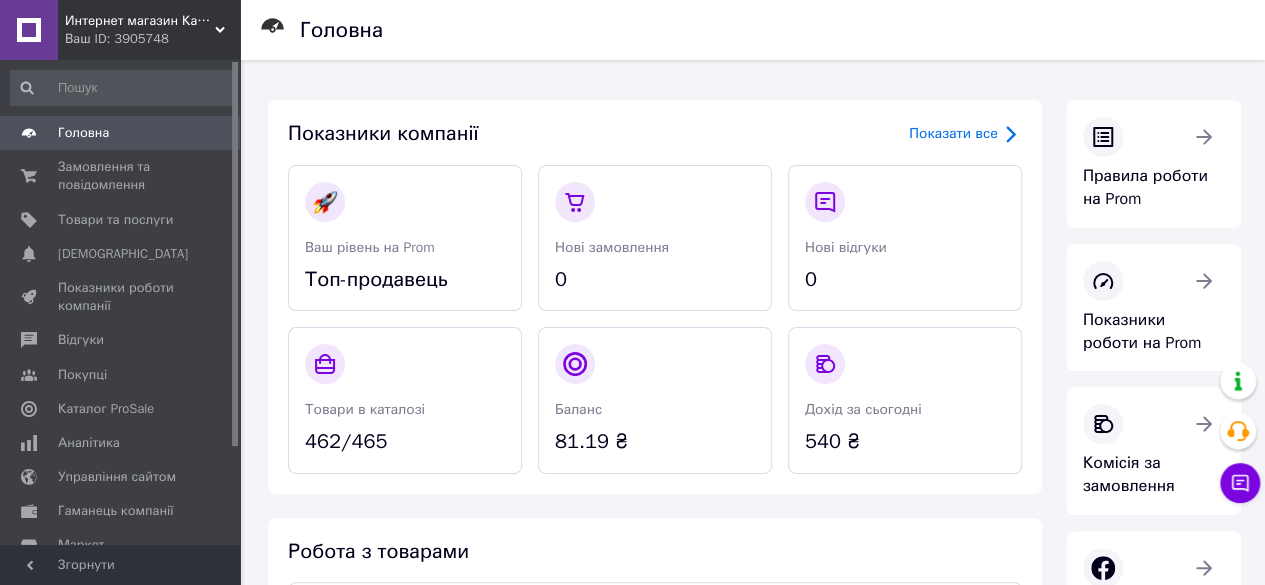 click on "Головна" at bounding box center [123, 133] 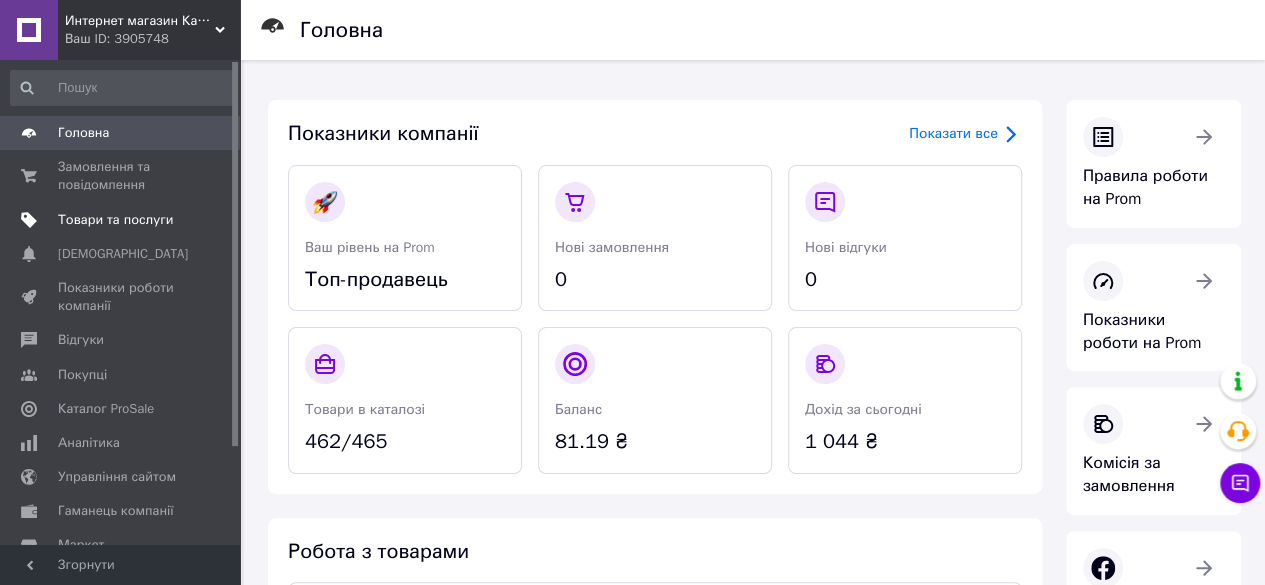click on "Товари та послуги" at bounding box center [115, 220] 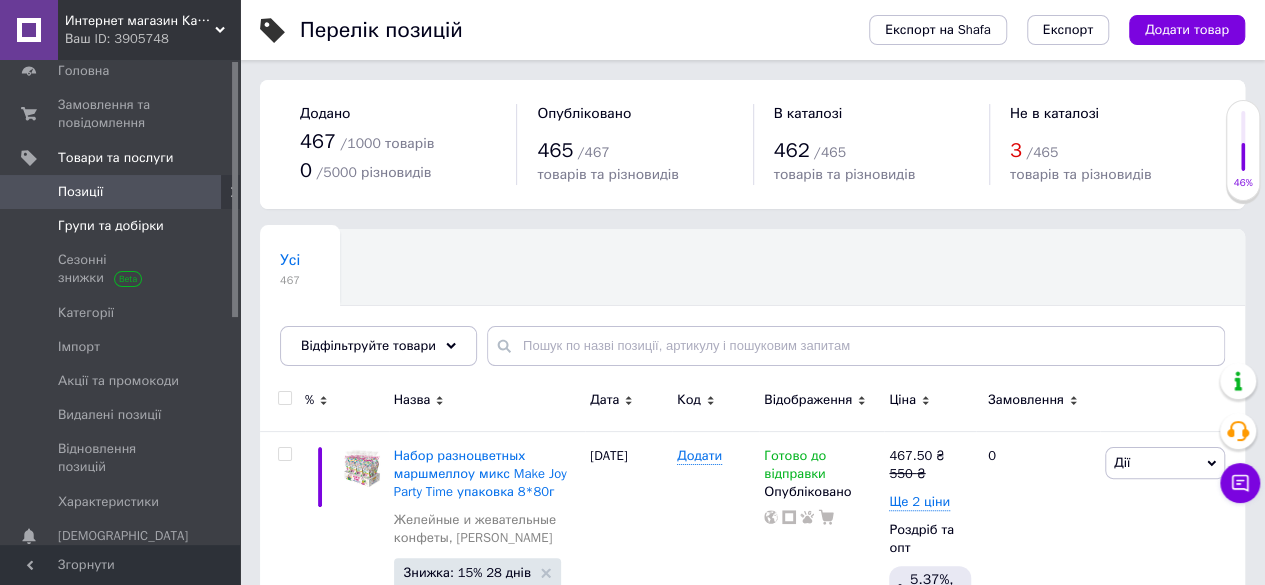 scroll, scrollTop: 0, scrollLeft: 0, axis: both 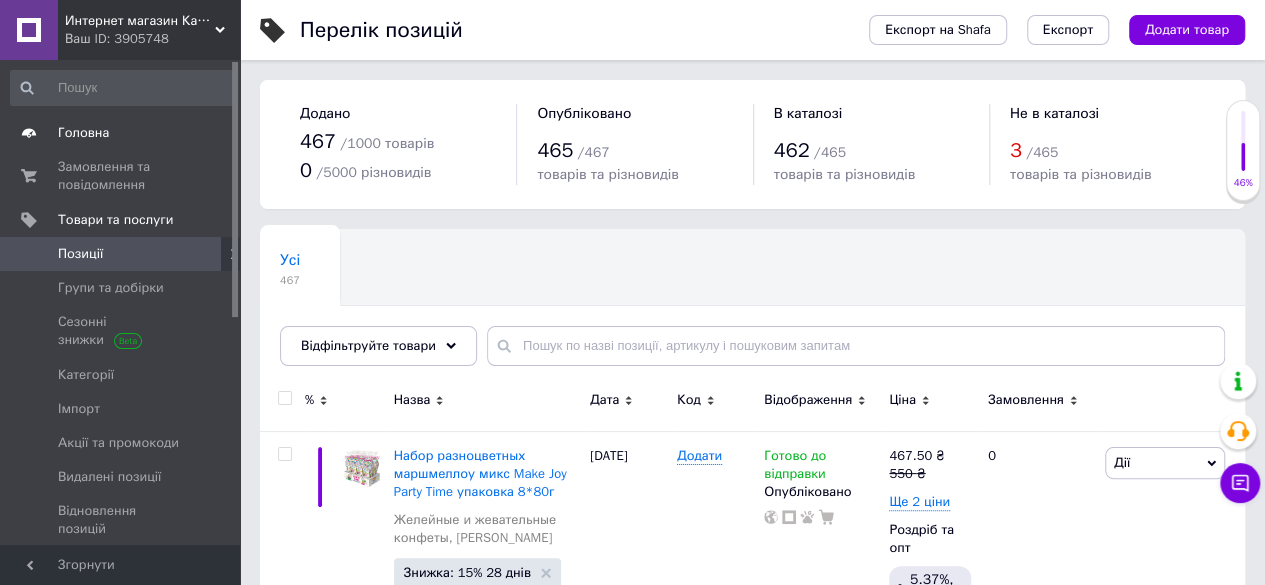 click on "Головна" at bounding box center (83, 133) 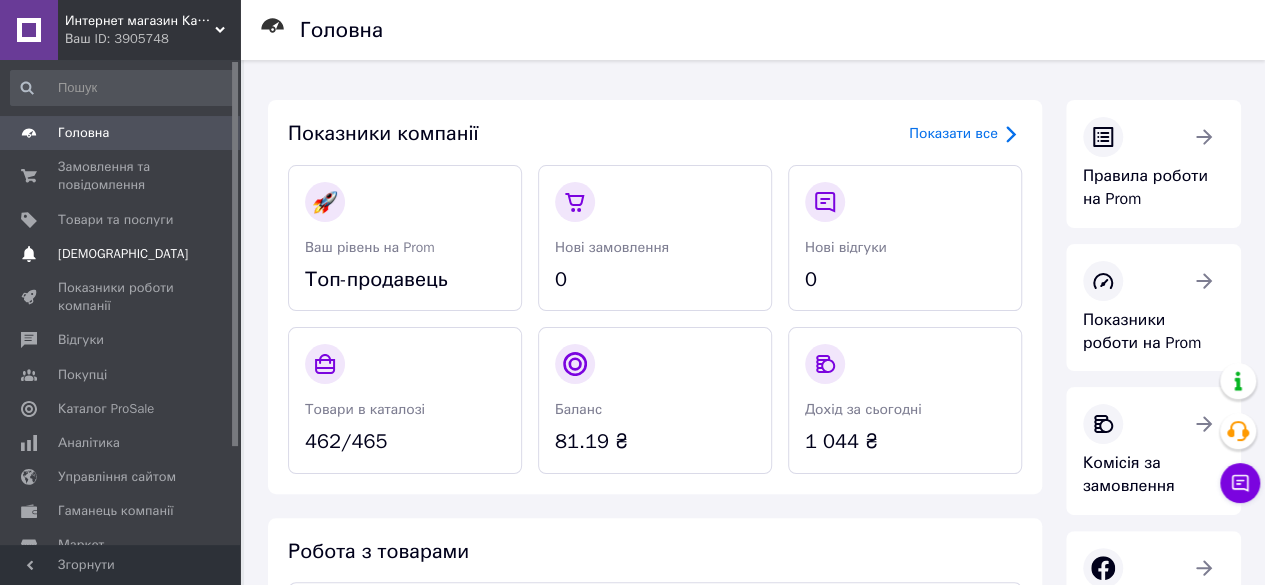 click on "[DEMOGRAPHIC_DATA]" at bounding box center (121, 254) 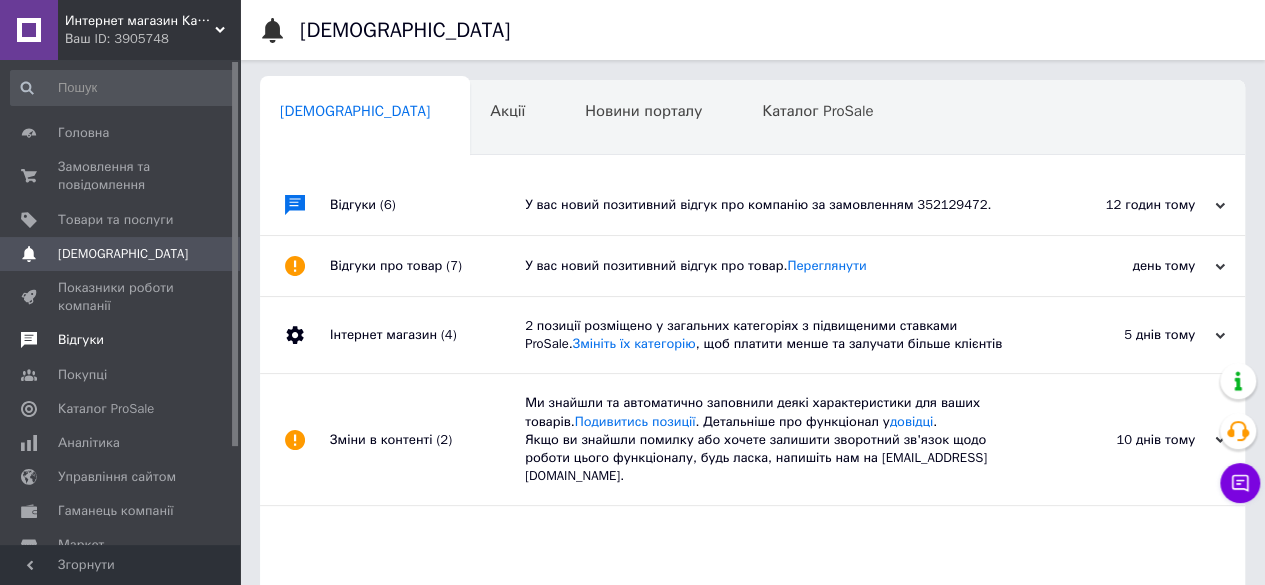 click on "Відгуки" at bounding box center [121, 340] 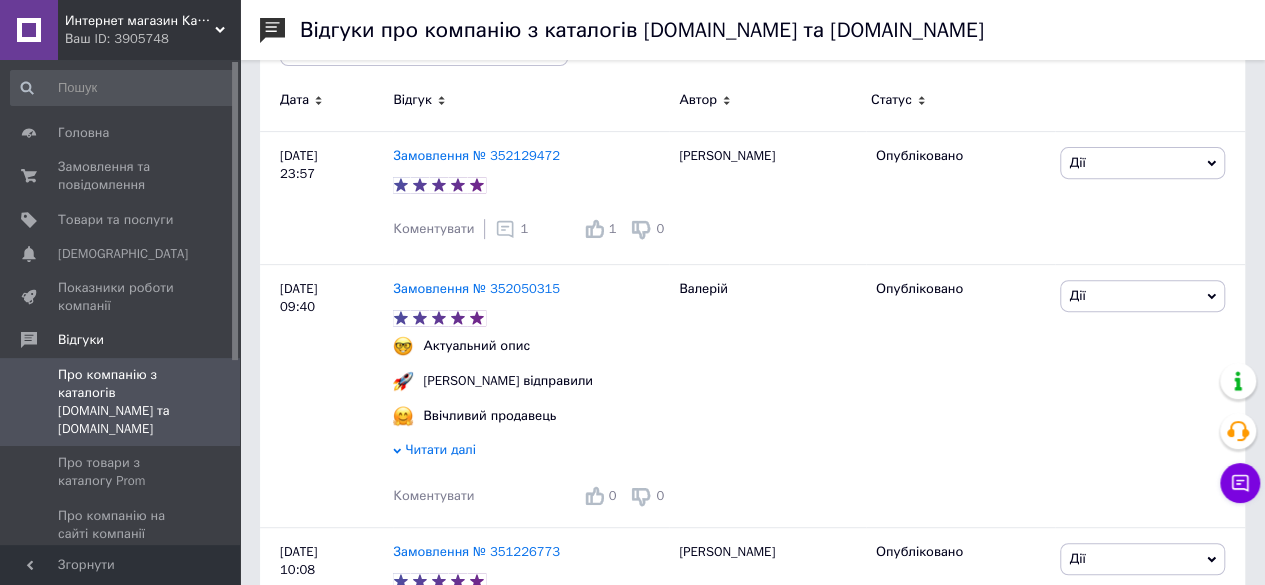 scroll, scrollTop: 0, scrollLeft: 0, axis: both 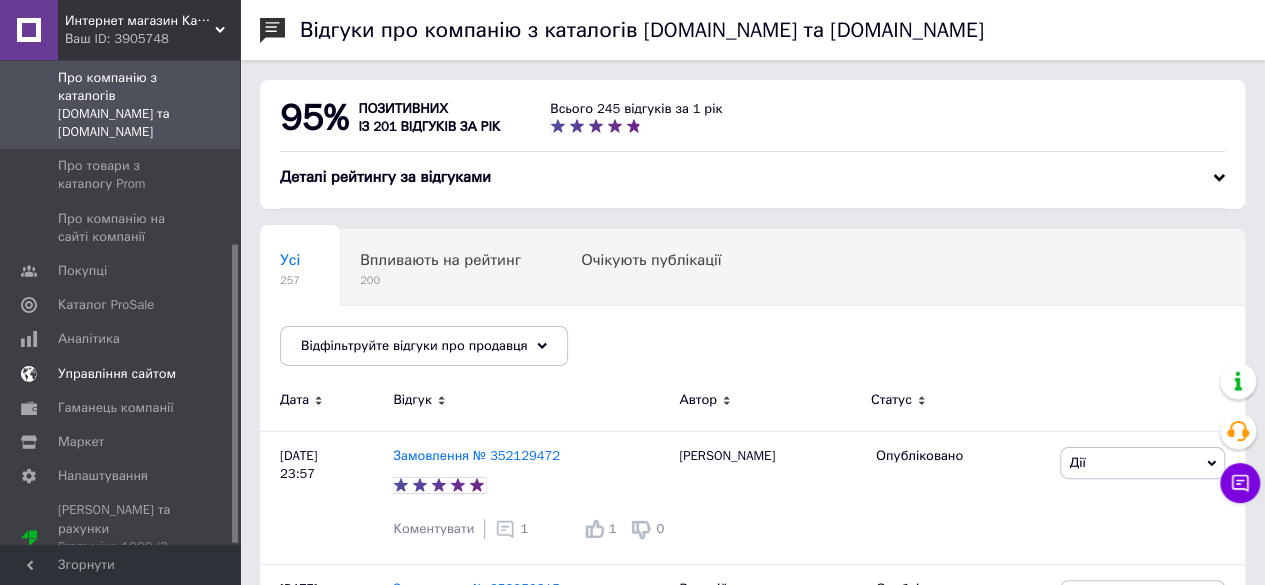click on "Управління сайтом" at bounding box center [117, 374] 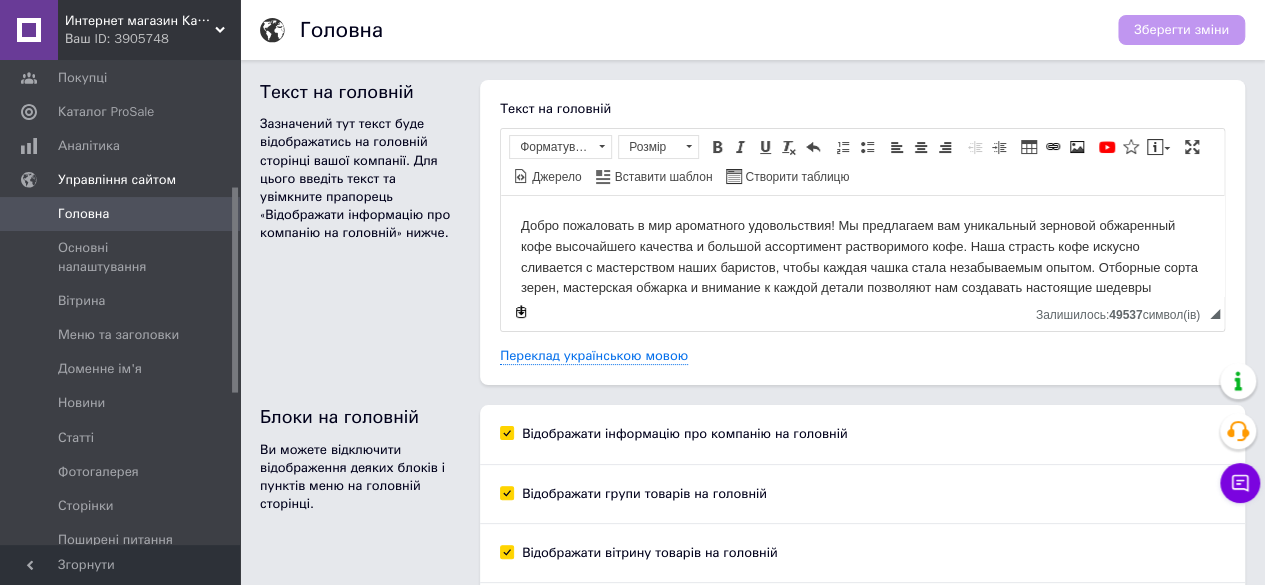 scroll, scrollTop: 0, scrollLeft: 0, axis: both 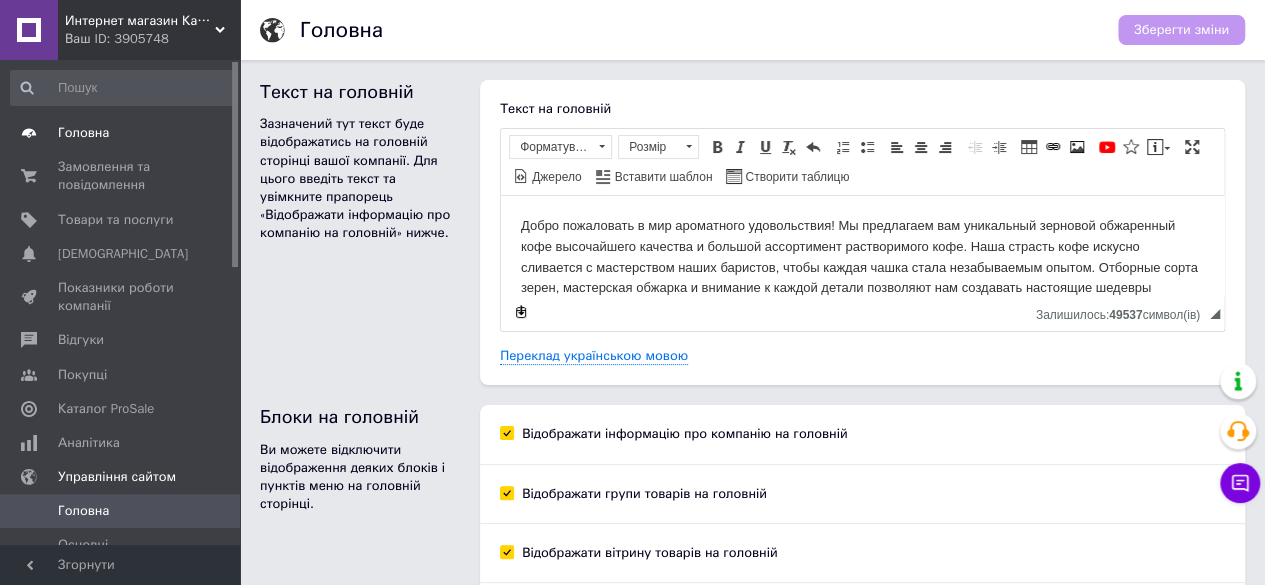 click on "Головна" at bounding box center (121, 133) 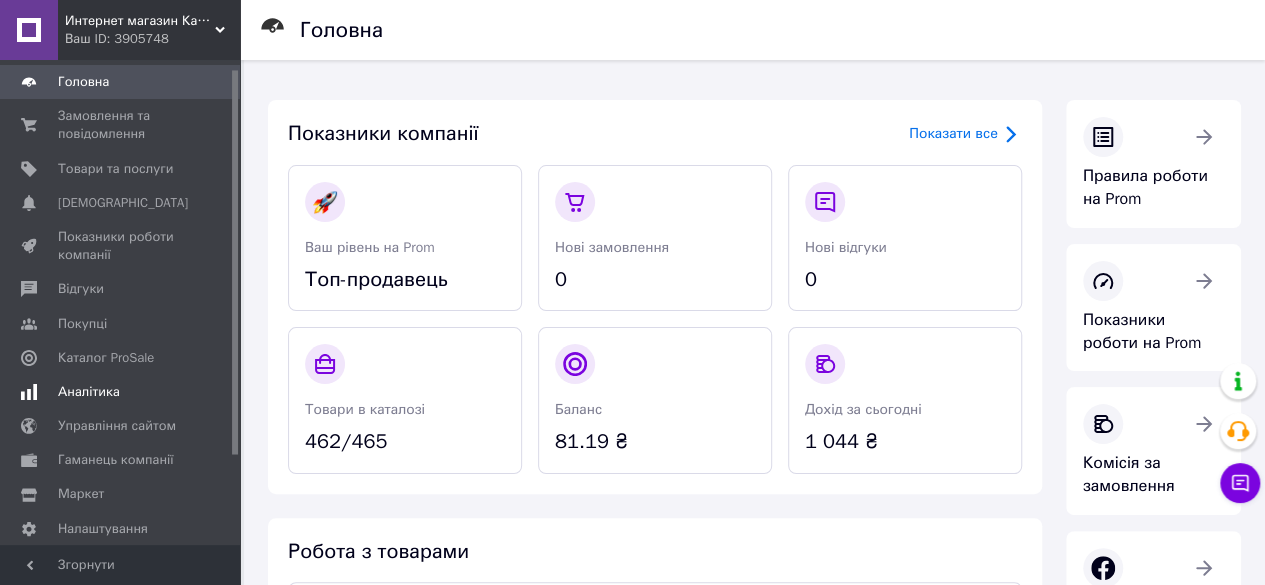 scroll, scrollTop: 0, scrollLeft: 0, axis: both 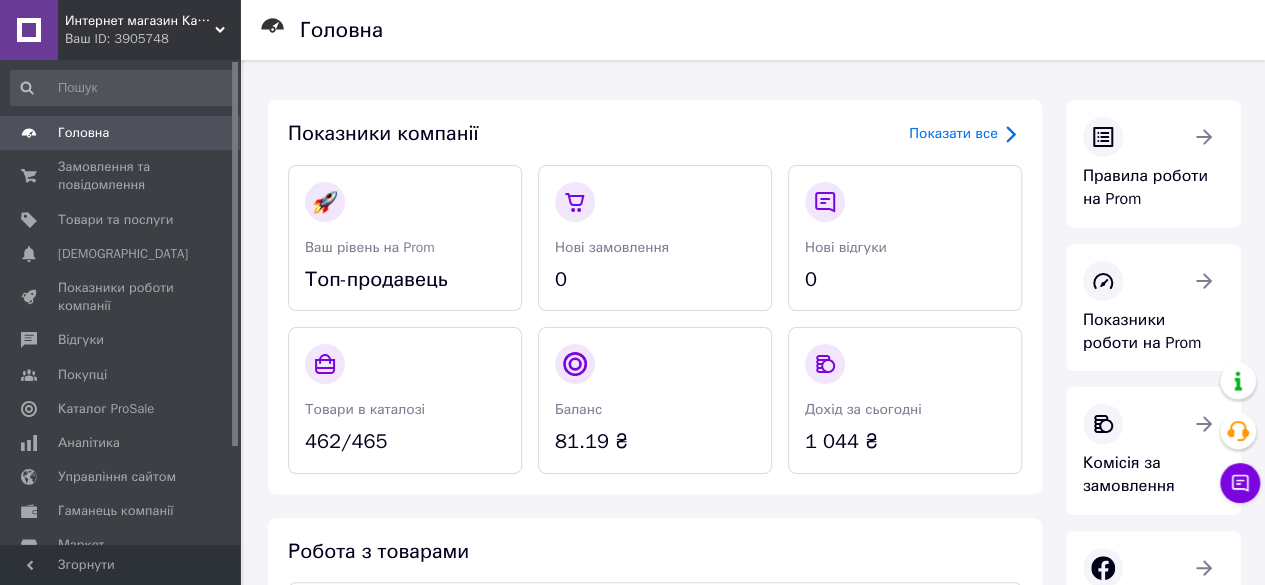 click on "Головна" at bounding box center (121, 133) 